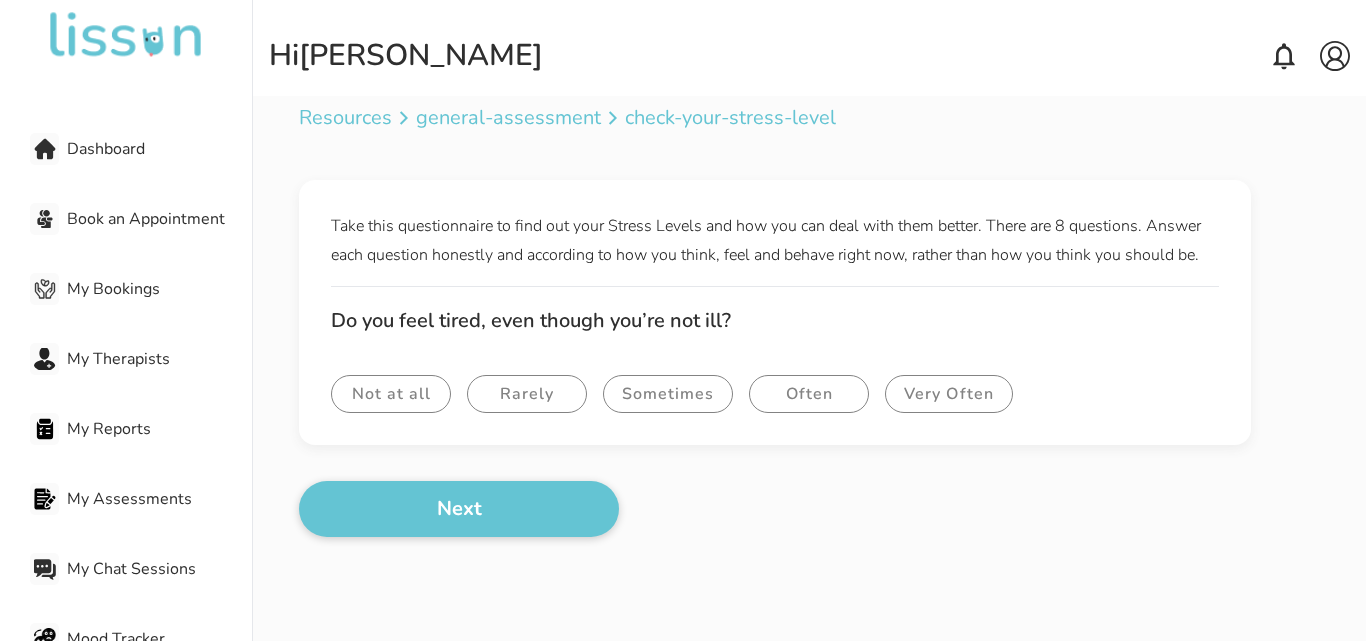 scroll, scrollTop: 0, scrollLeft: 0, axis: both 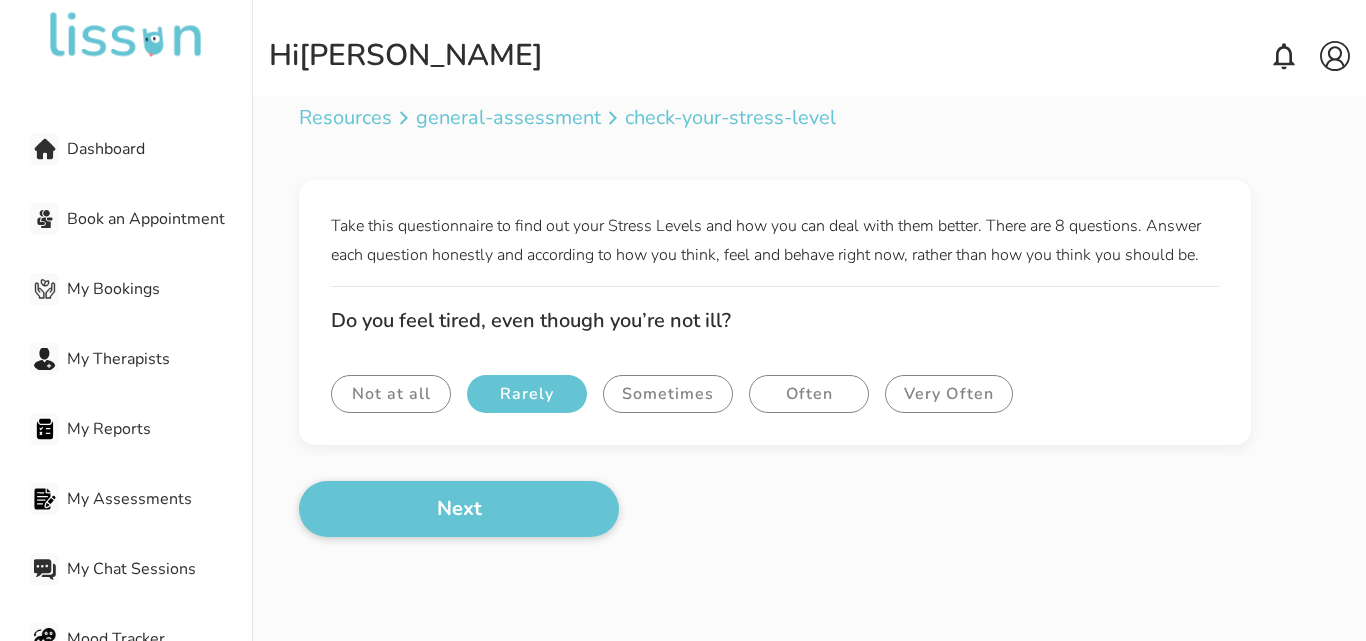click on "Rarely" at bounding box center (527, 394) 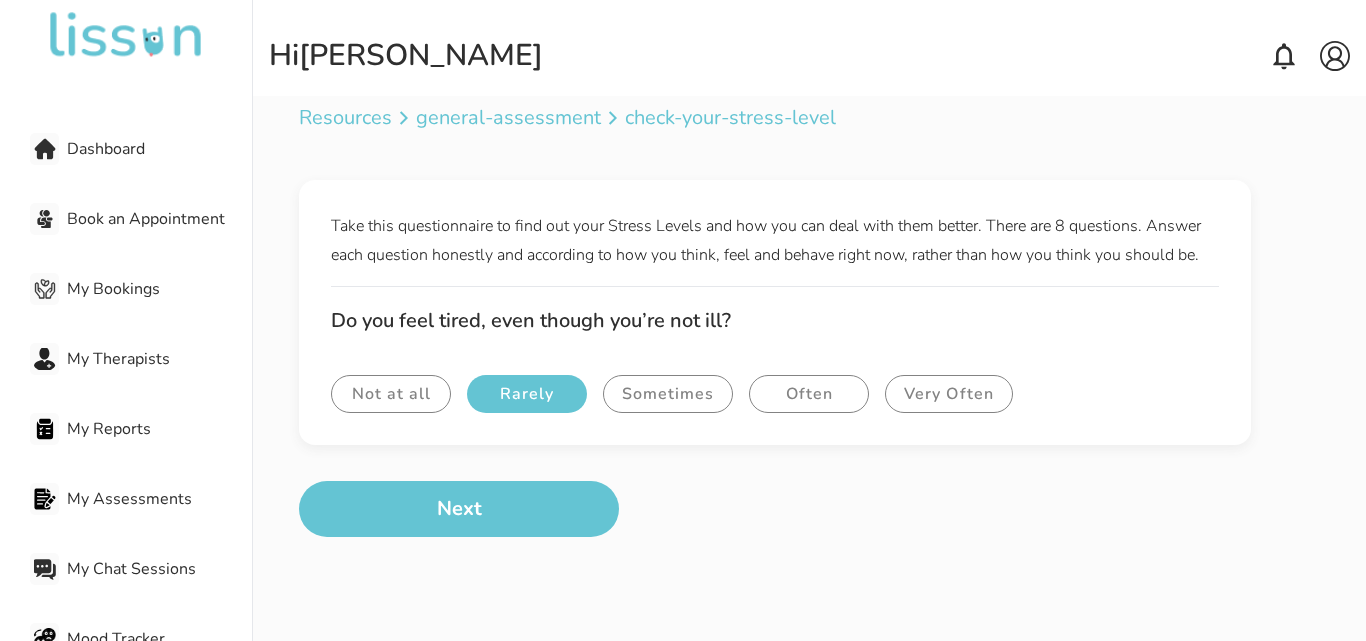 click on "Next" at bounding box center [459, 509] 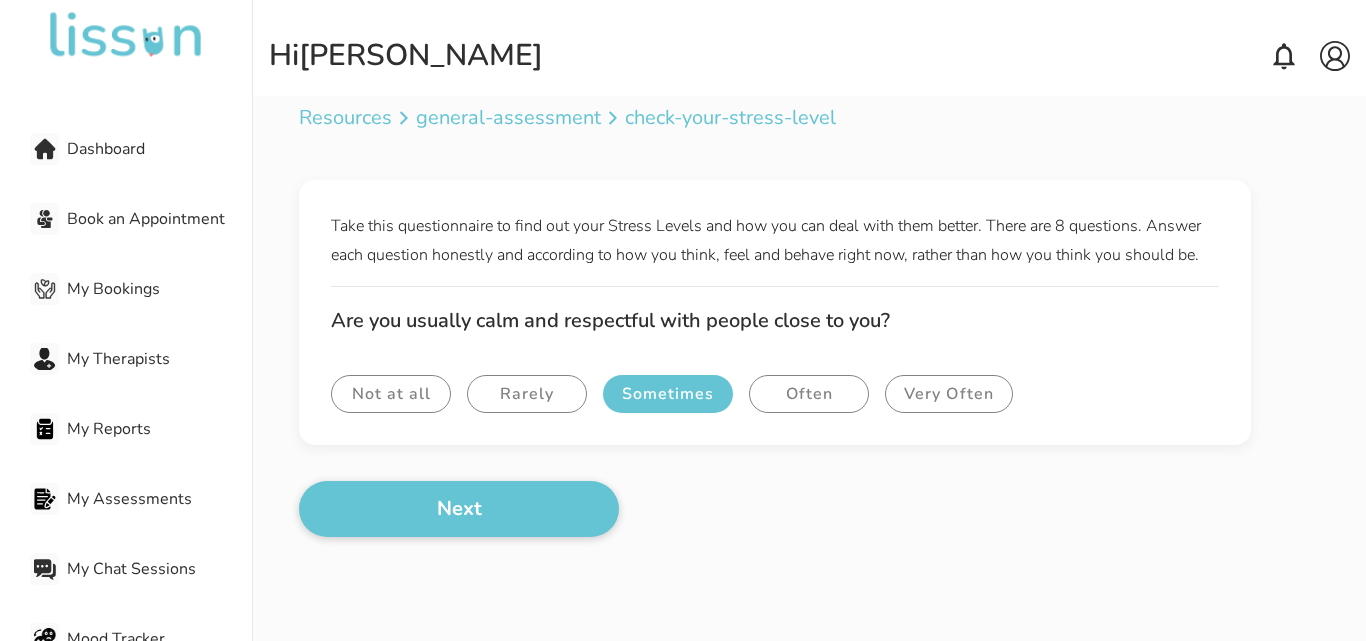click on "Sometimes" at bounding box center [668, 394] 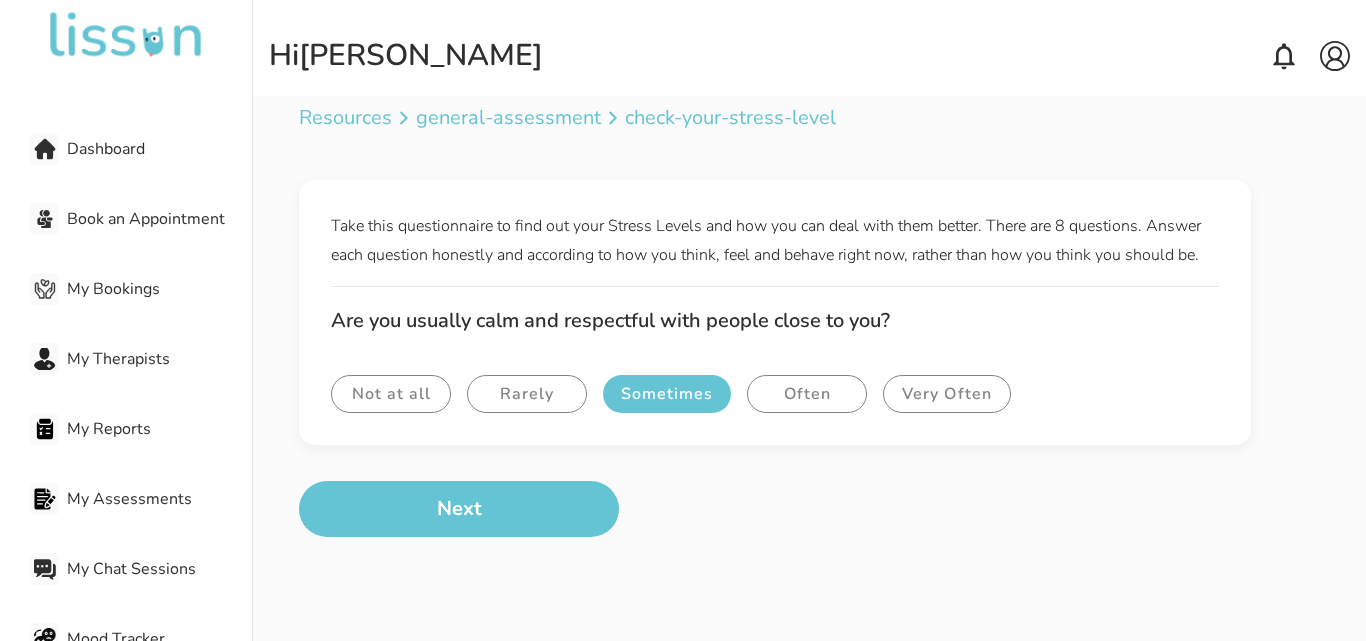 click on "Next" at bounding box center [459, 509] 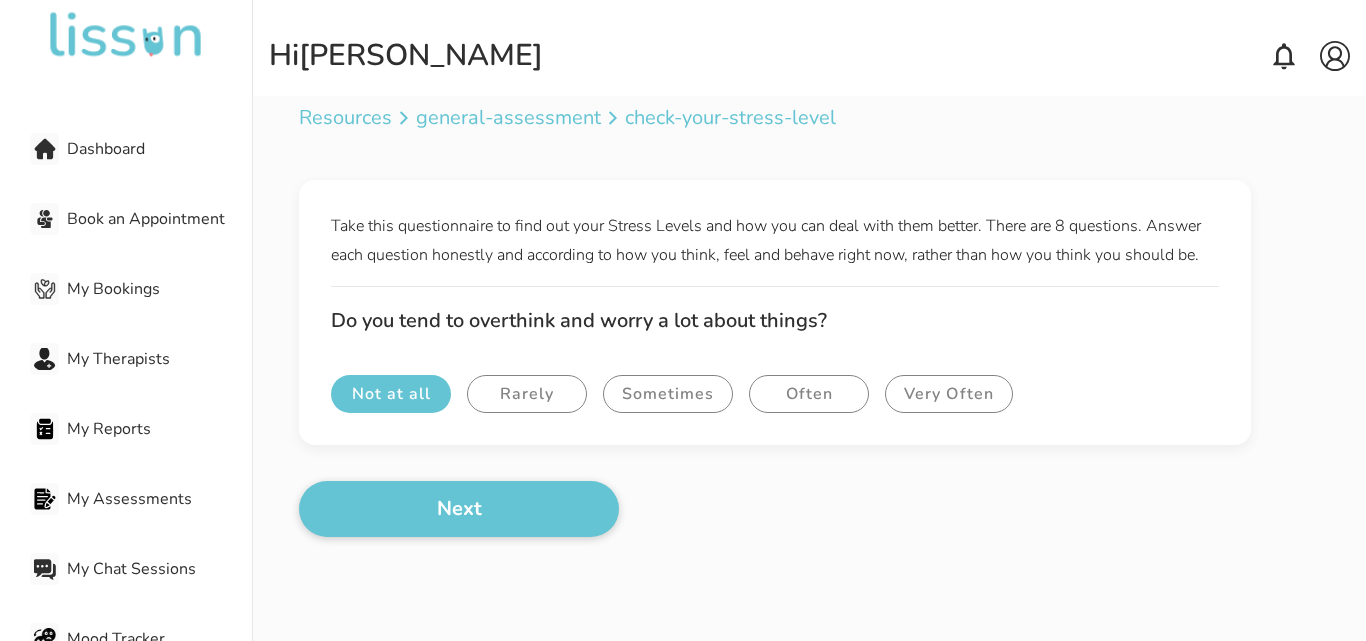 click on "Not at all" at bounding box center (391, 394) 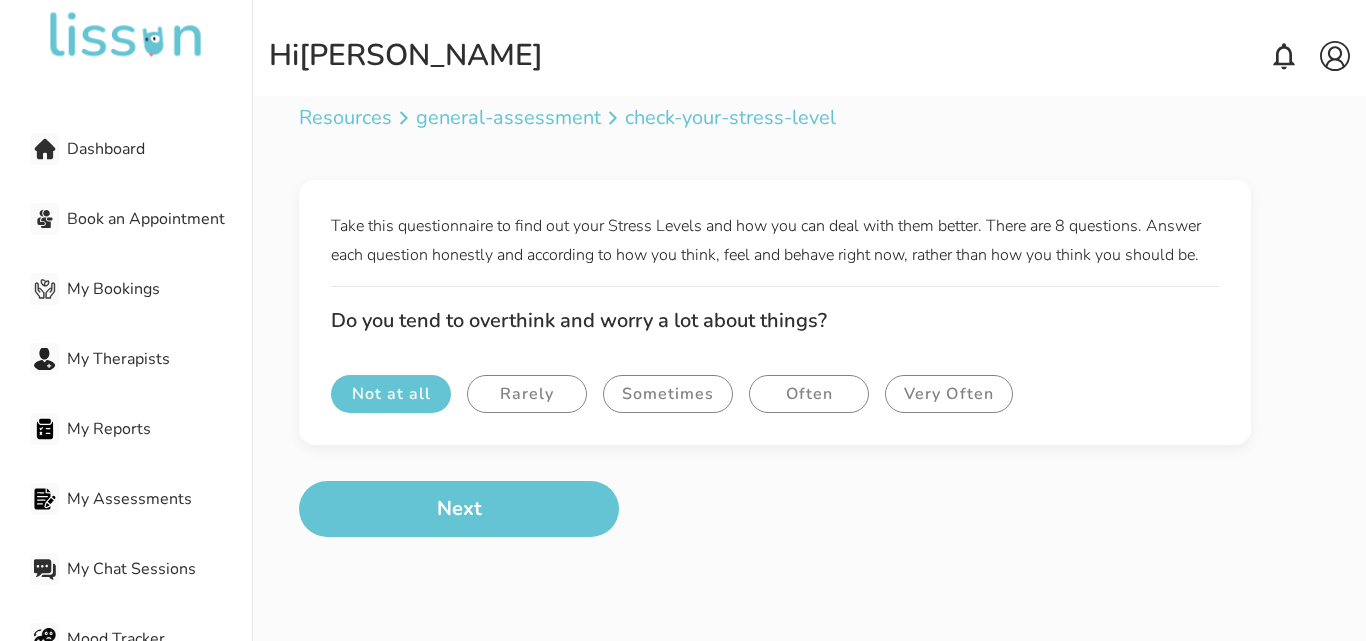 click on "Next" at bounding box center [459, 509] 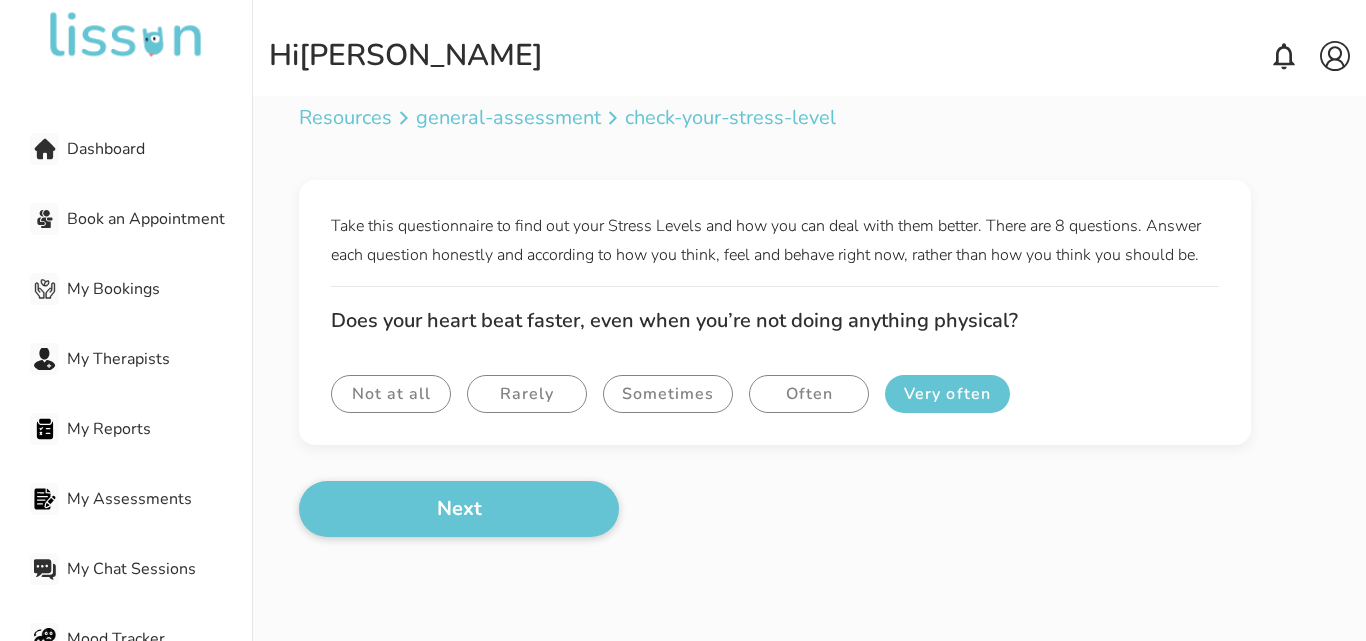 click on "Very often" at bounding box center (947, 394) 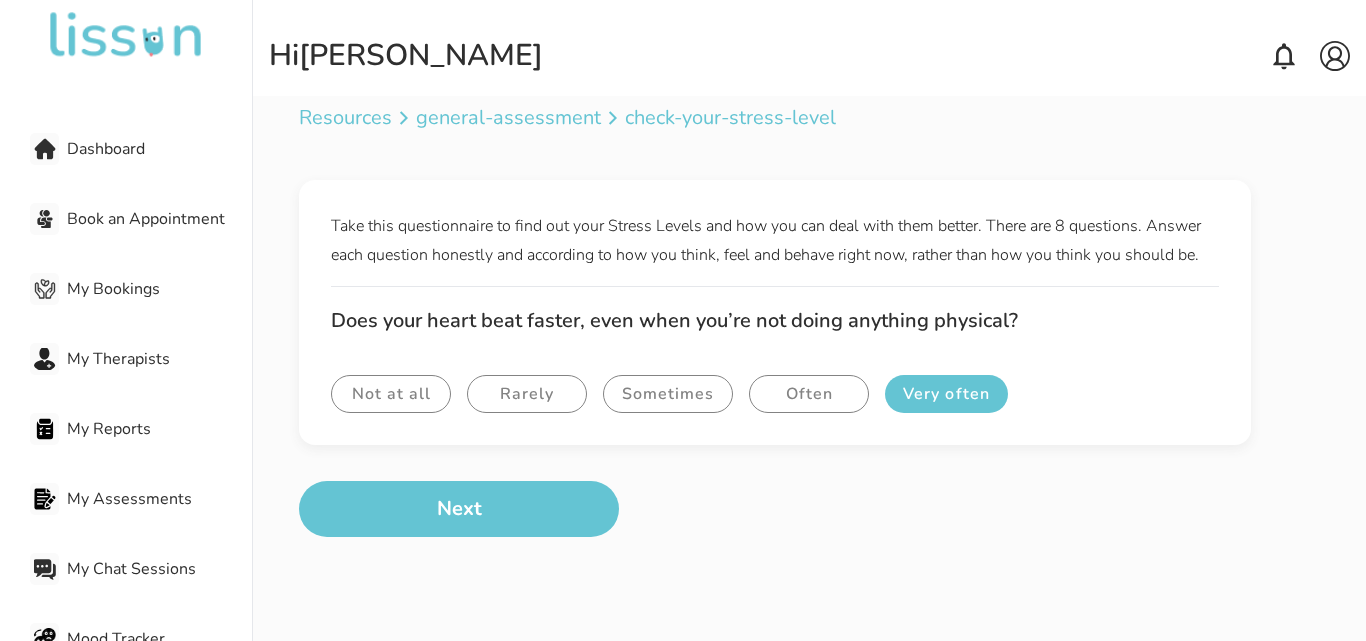 click on "Next" at bounding box center [459, 509] 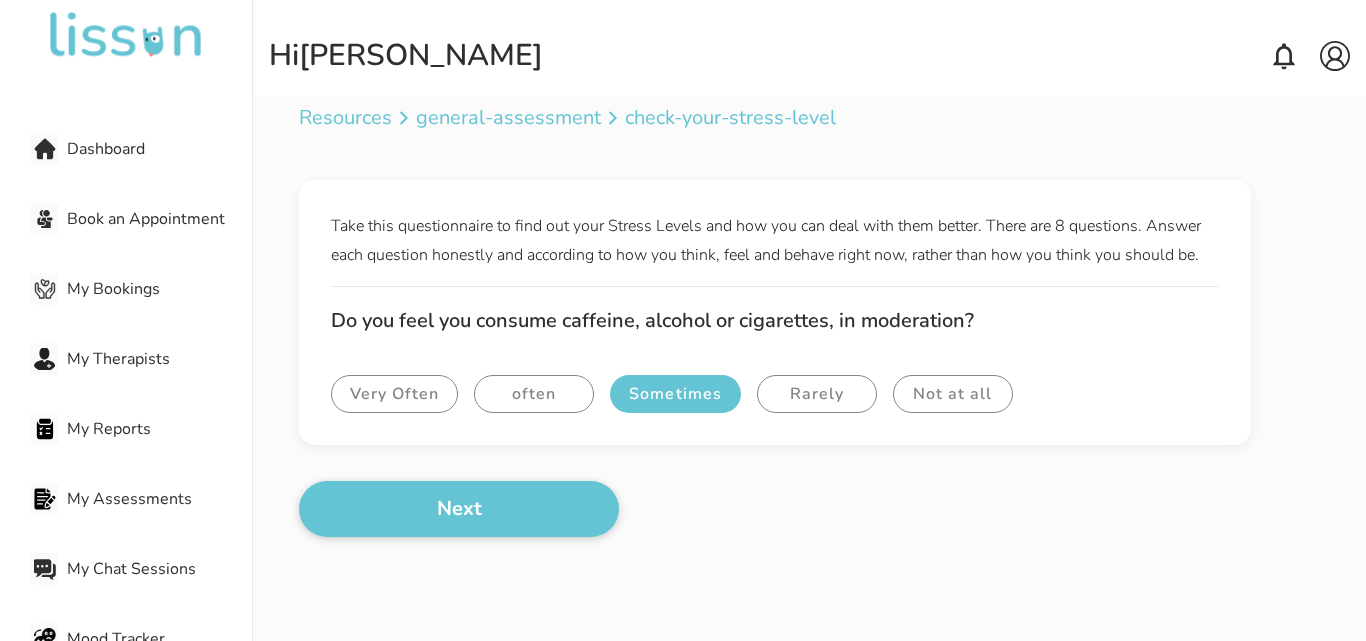 click on "Sometimes" at bounding box center (675, 394) 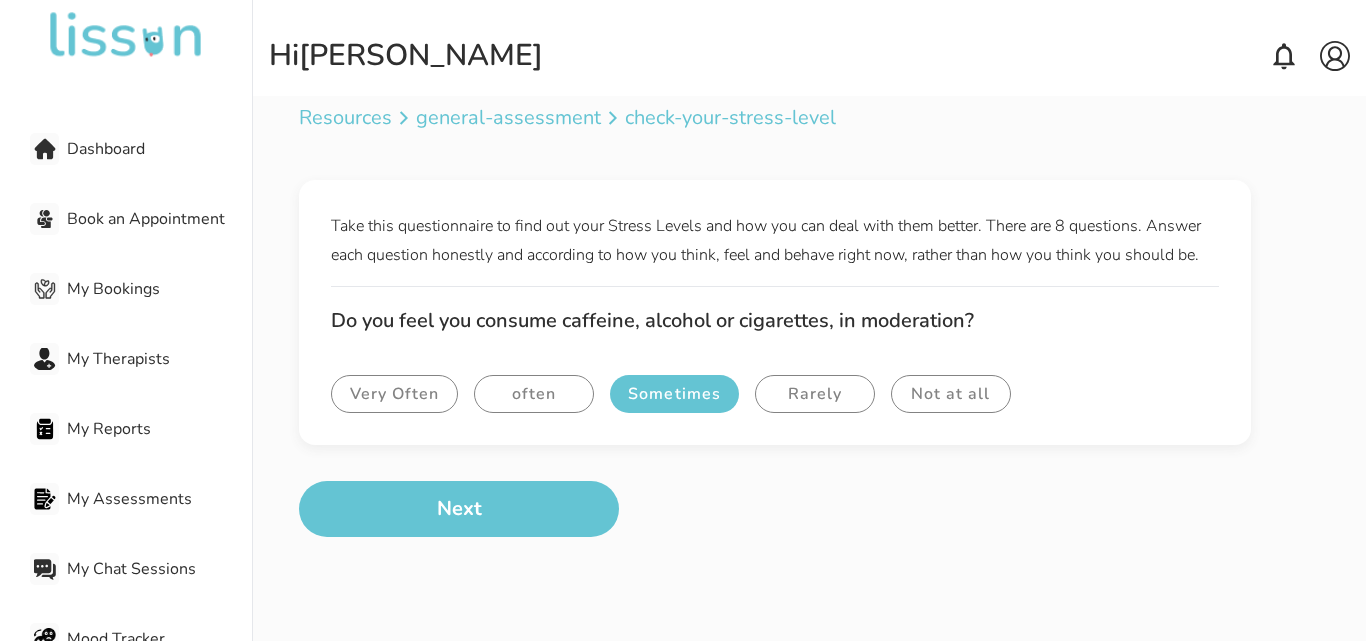 click on "Next" at bounding box center (459, 509) 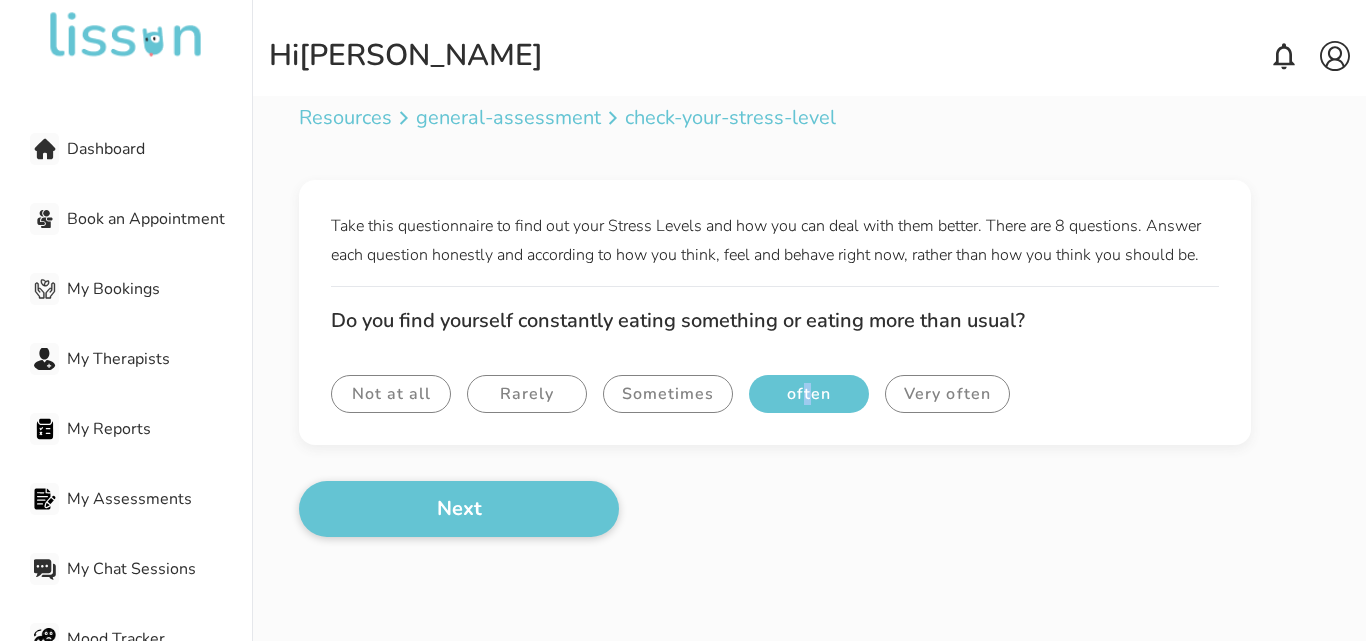 drag, startPoint x: 803, startPoint y: 417, endPoint x: 812, endPoint y: 408, distance: 12.727922 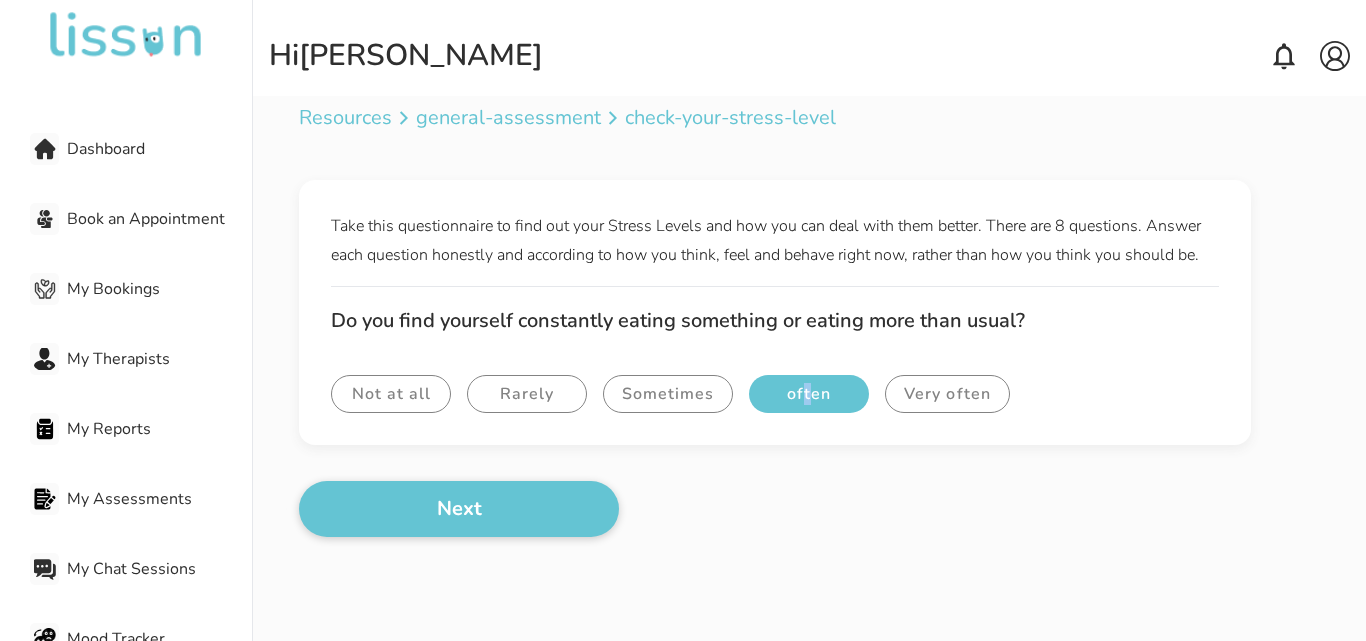 click on "Not at all Rarely Sometimes often Very often" at bounding box center [775, 404] 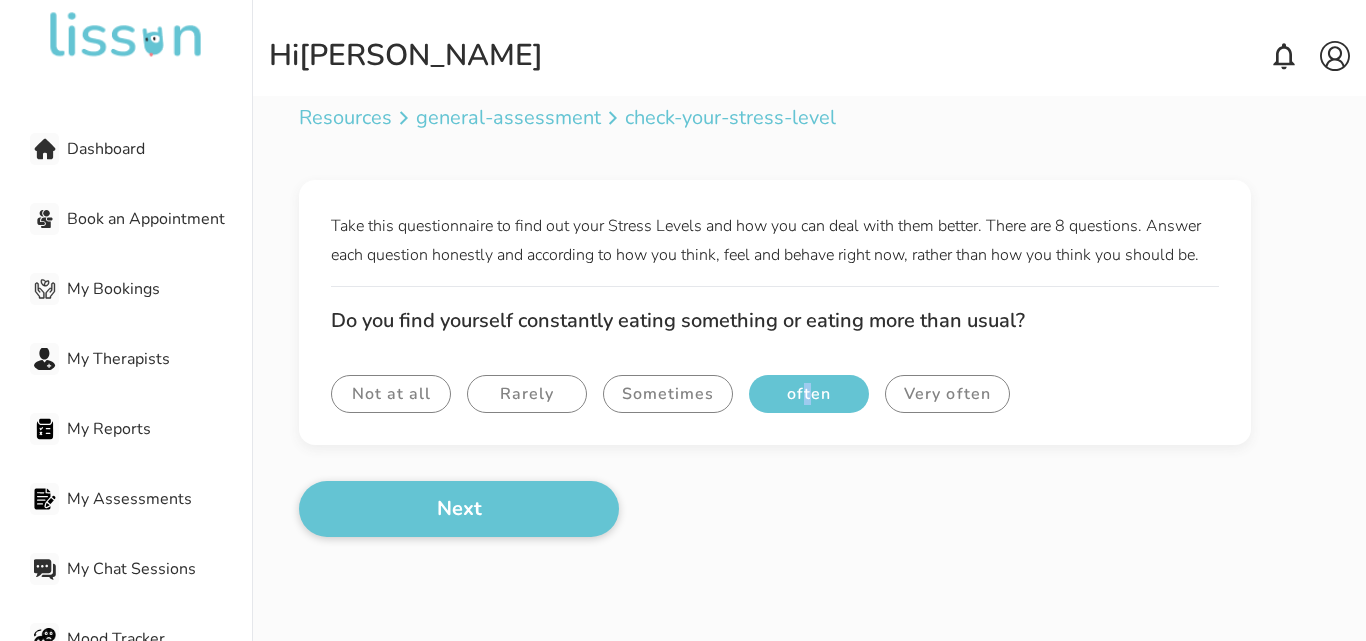 click on "often" at bounding box center (809, 394) 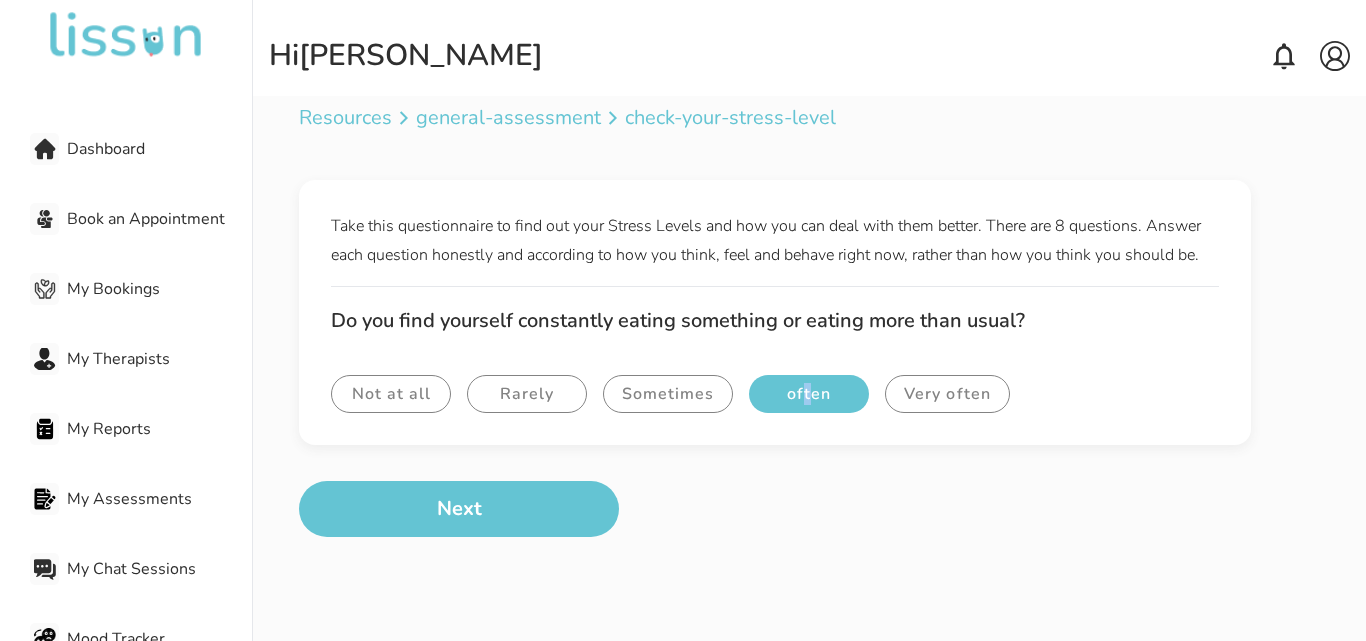 click on "Next" at bounding box center [459, 509] 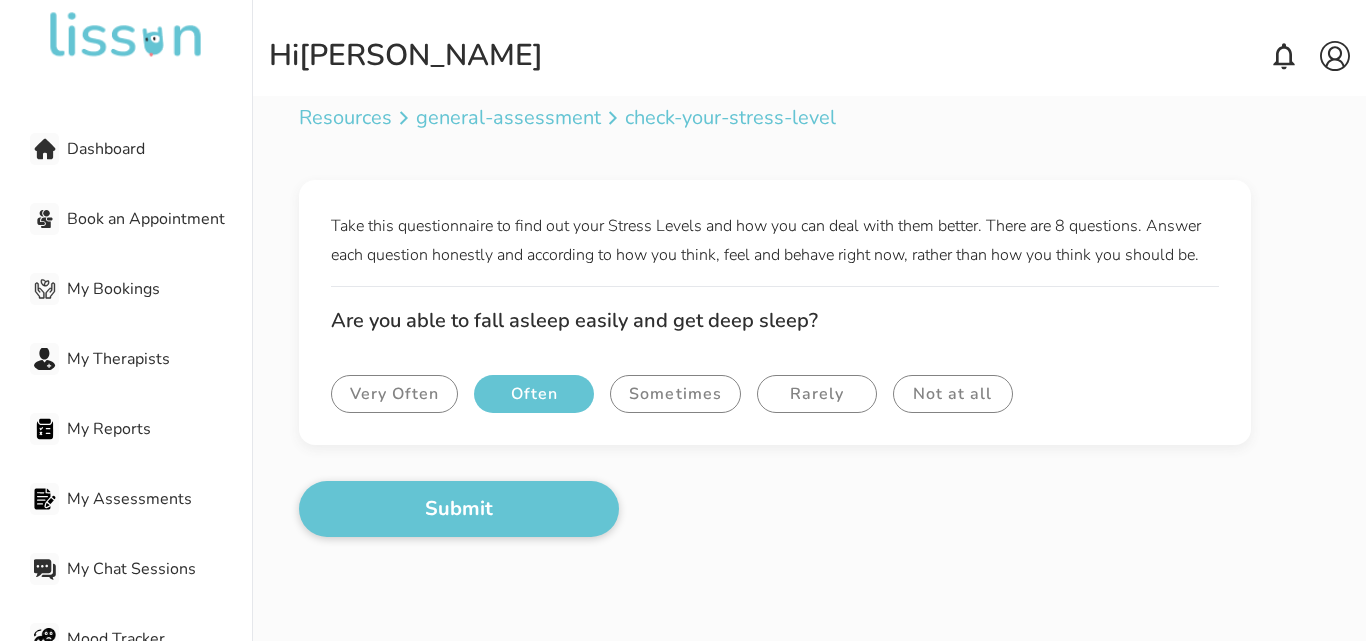 click on "Often" at bounding box center [534, 394] 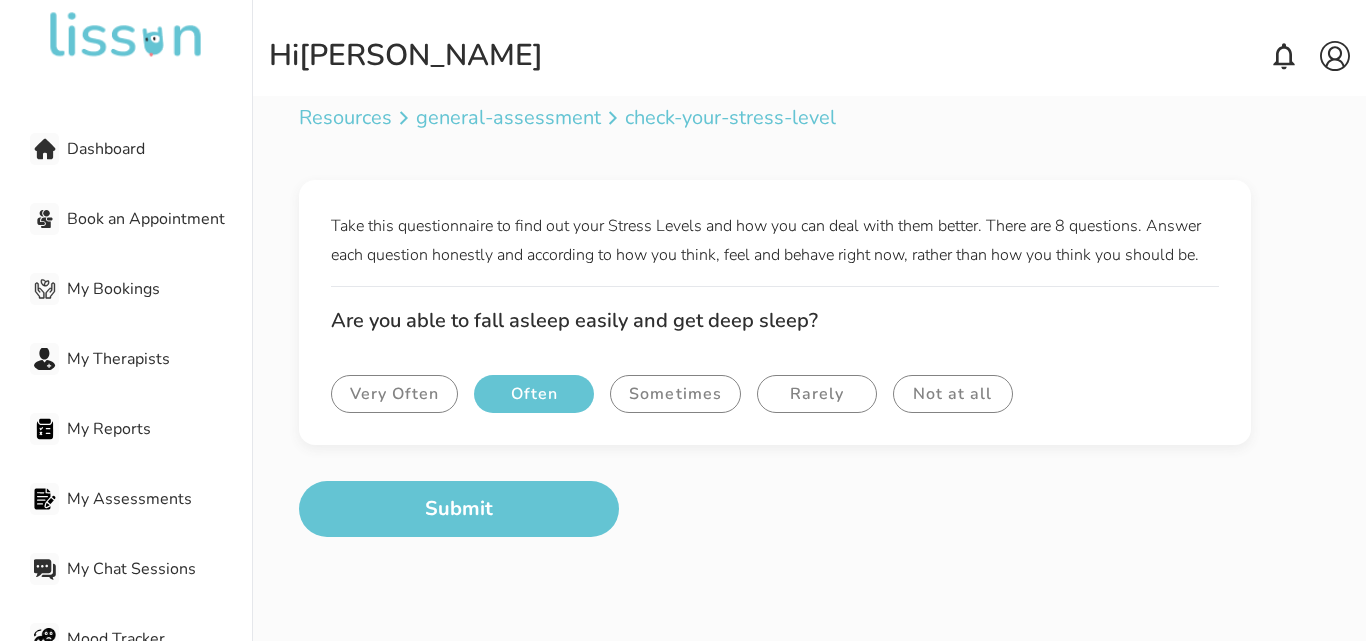 click on "Submit" at bounding box center [459, 509] 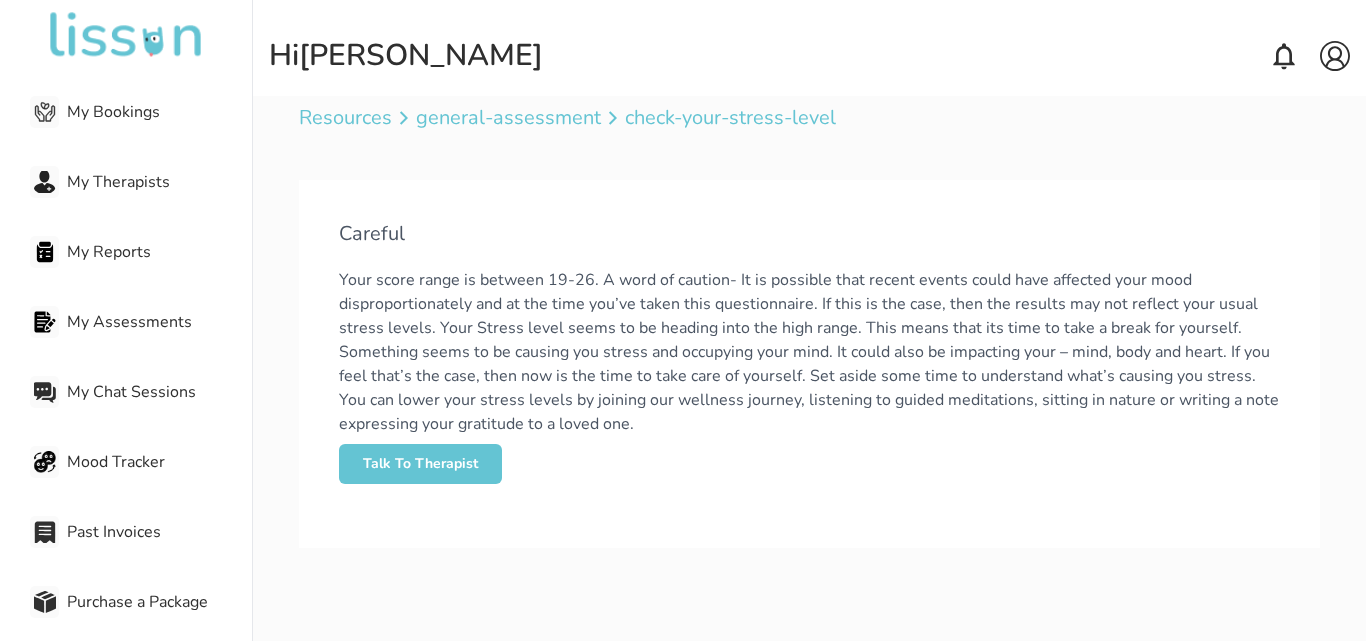 scroll, scrollTop: 178, scrollLeft: 0, axis: vertical 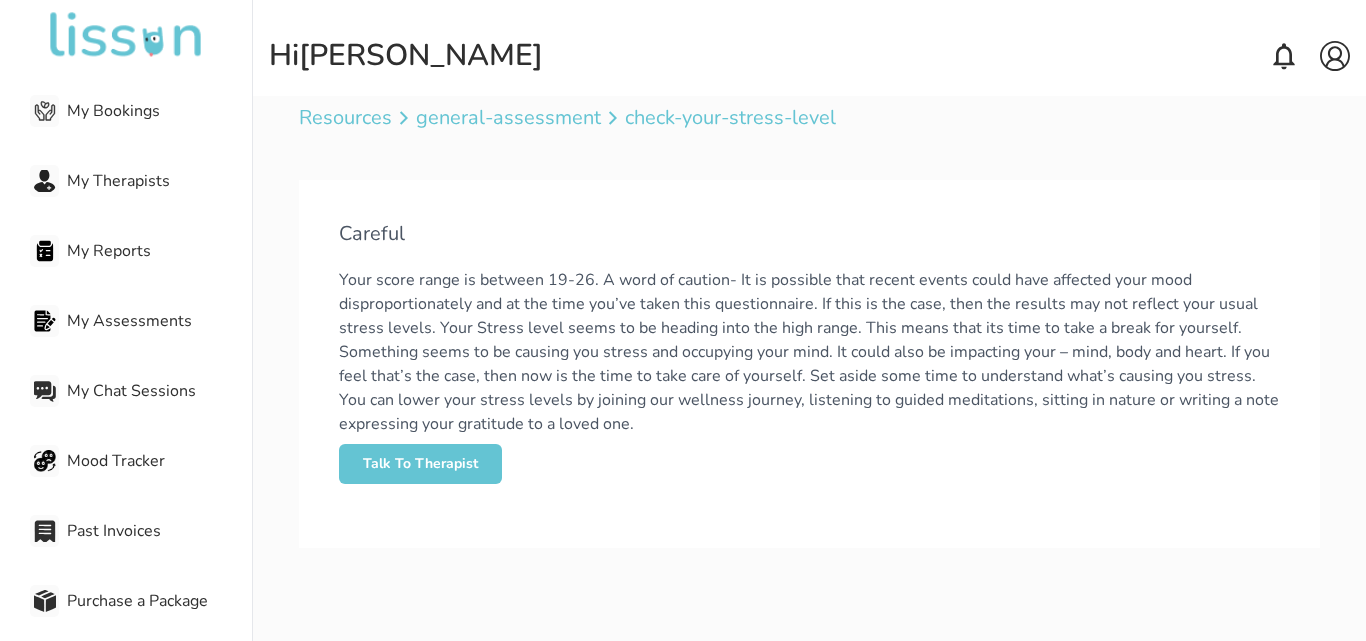 click on "My Reports" at bounding box center [159, 251] 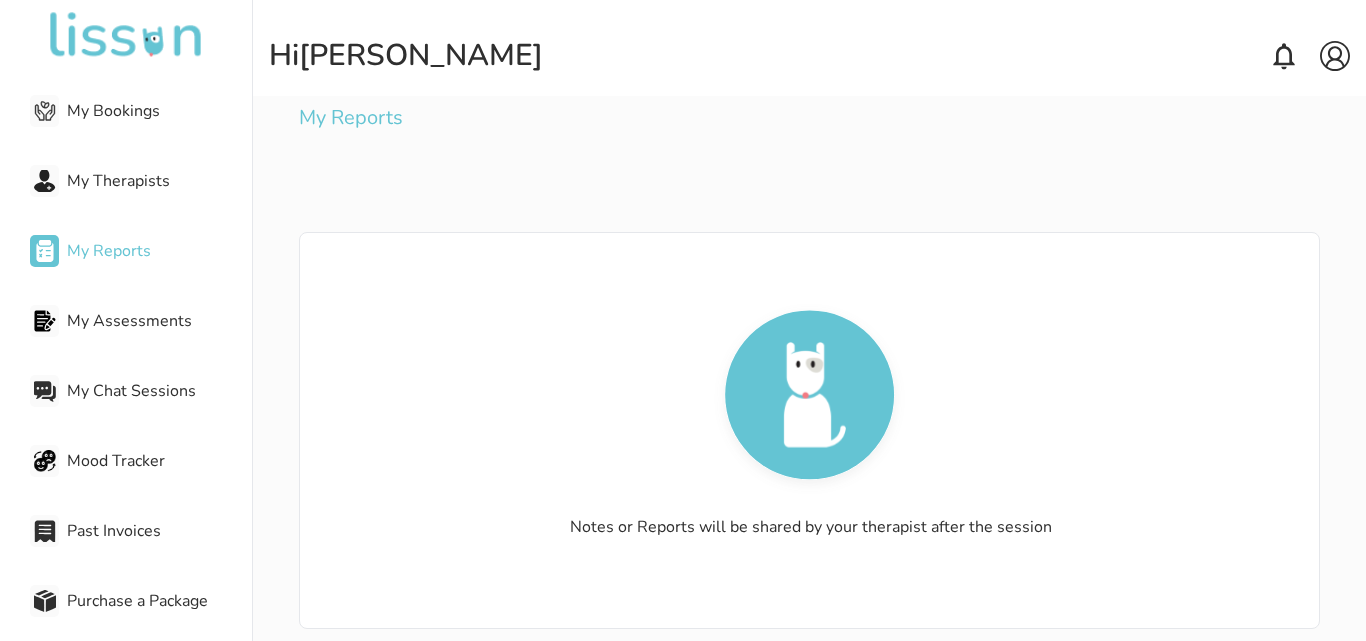 scroll, scrollTop: 20, scrollLeft: 0, axis: vertical 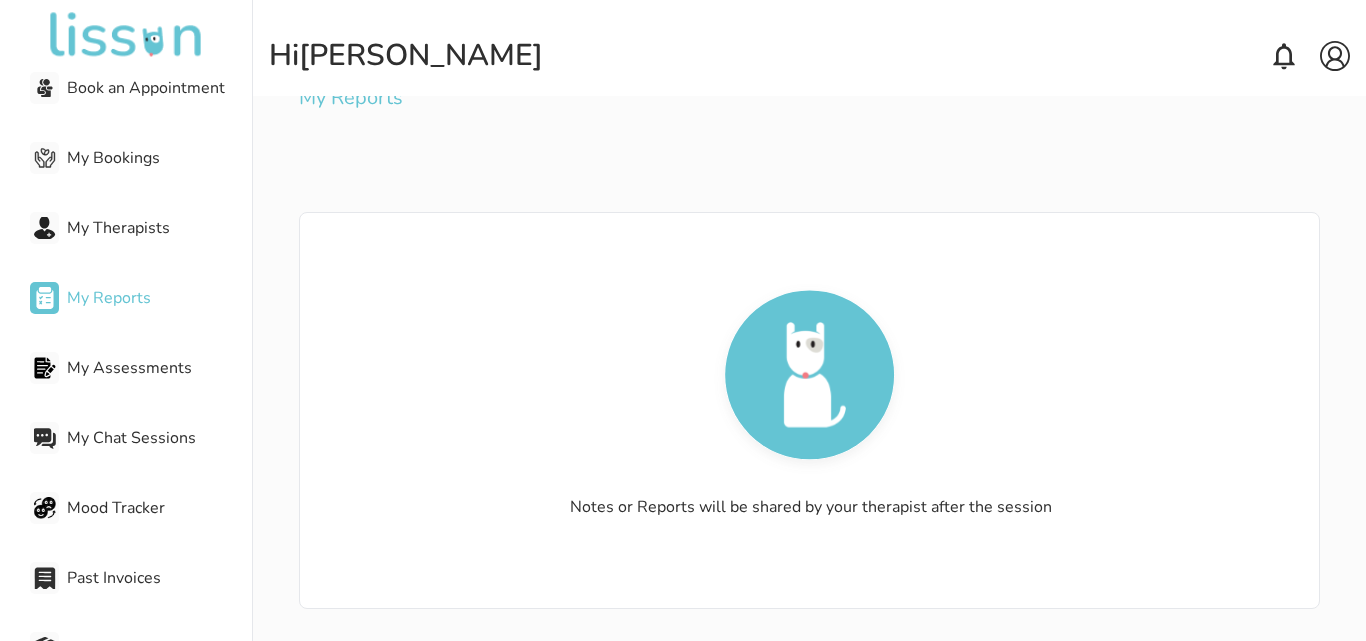 click on "My Assessments" at bounding box center [159, 368] 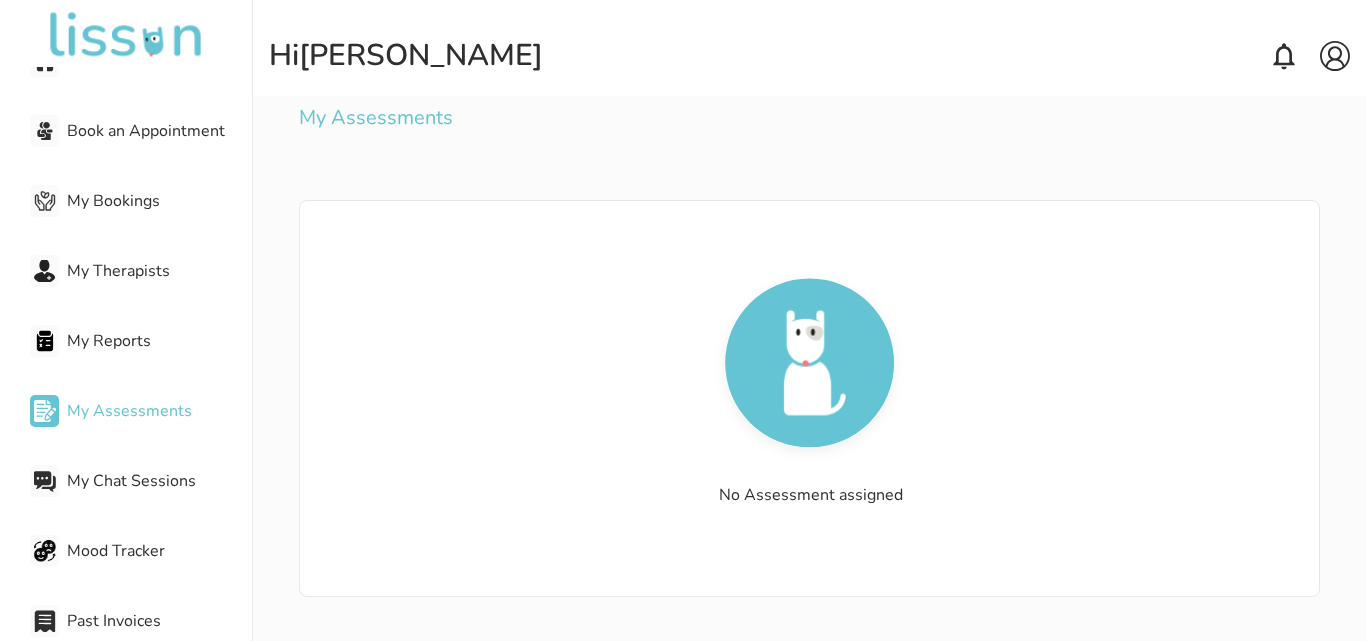 scroll, scrollTop: 110, scrollLeft: 0, axis: vertical 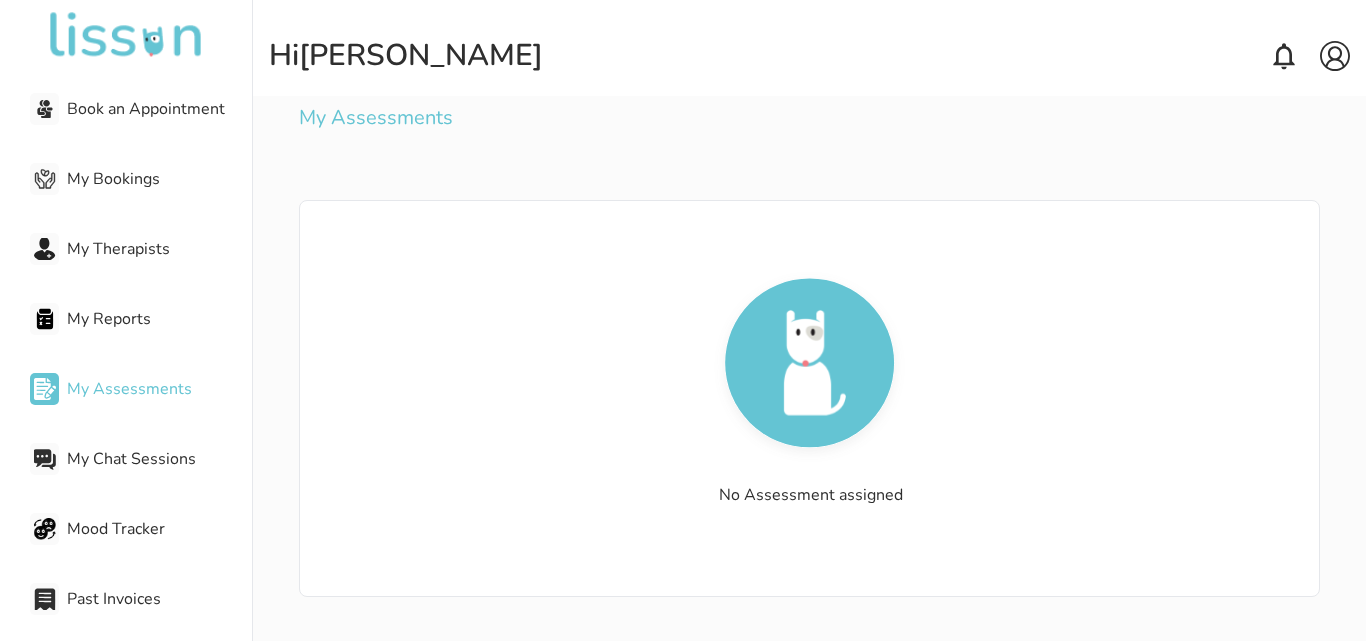 click on "My Chat Sessions" at bounding box center [159, 459] 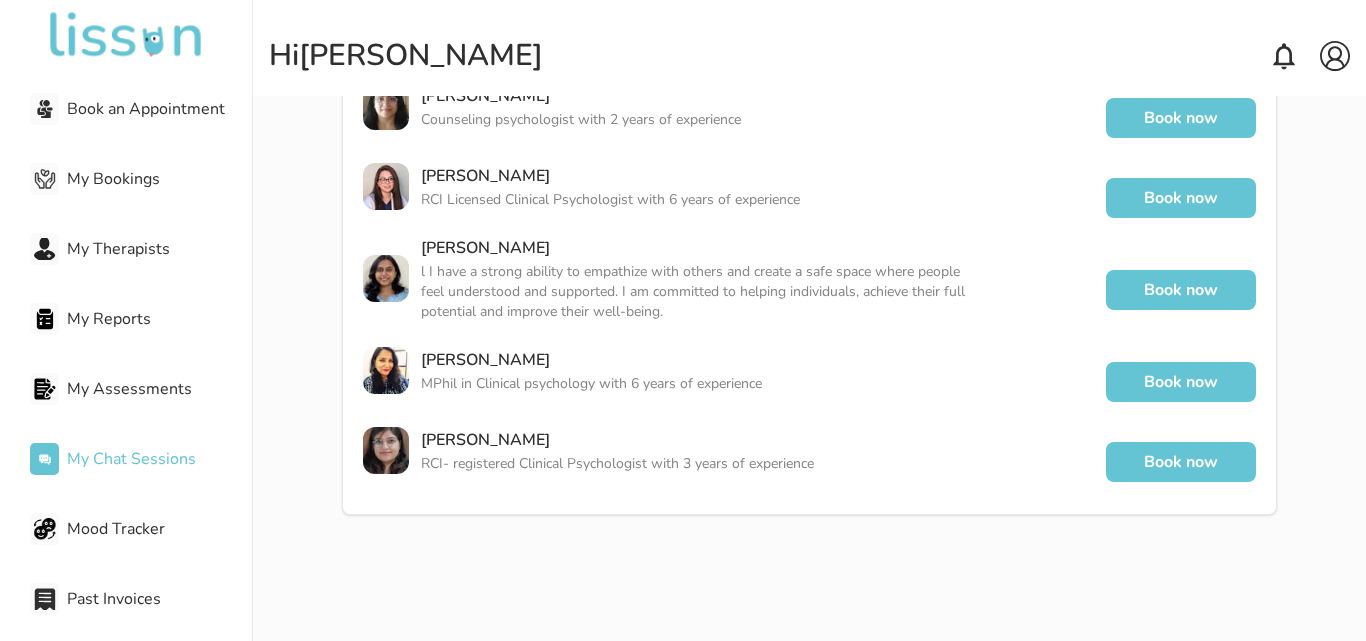 scroll, scrollTop: 313, scrollLeft: 0, axis: vertical 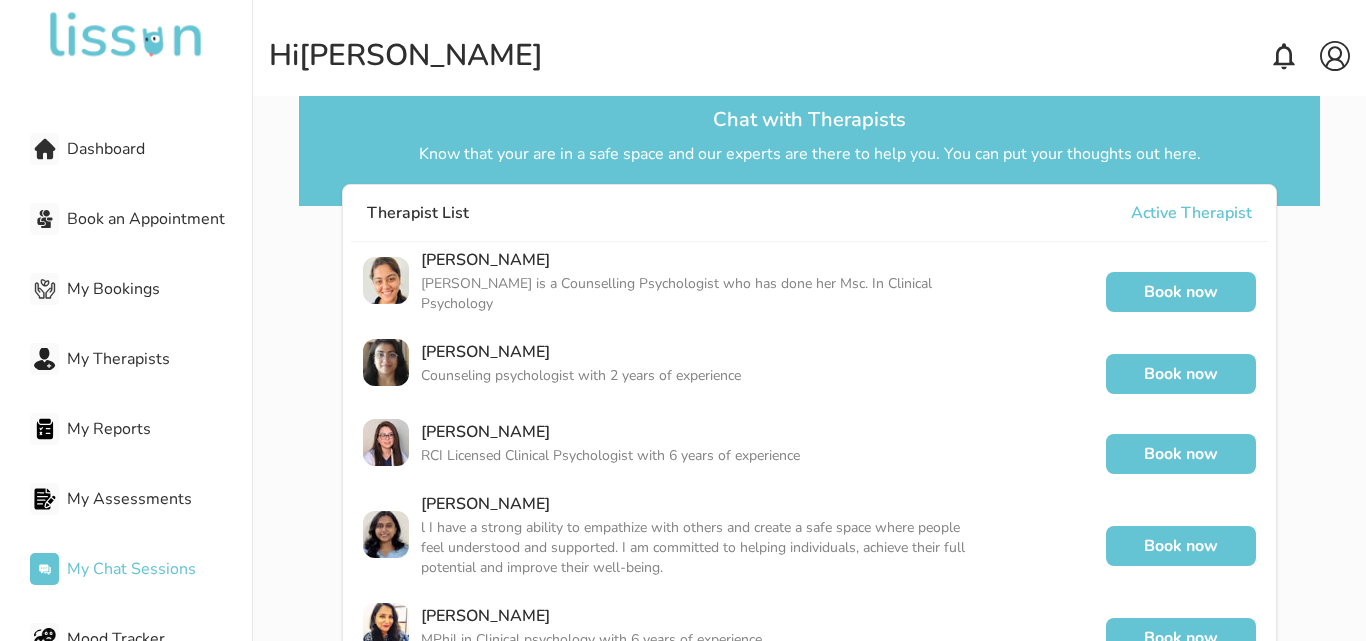 click on "Book an Appointment" at bounding box center (141, 219) 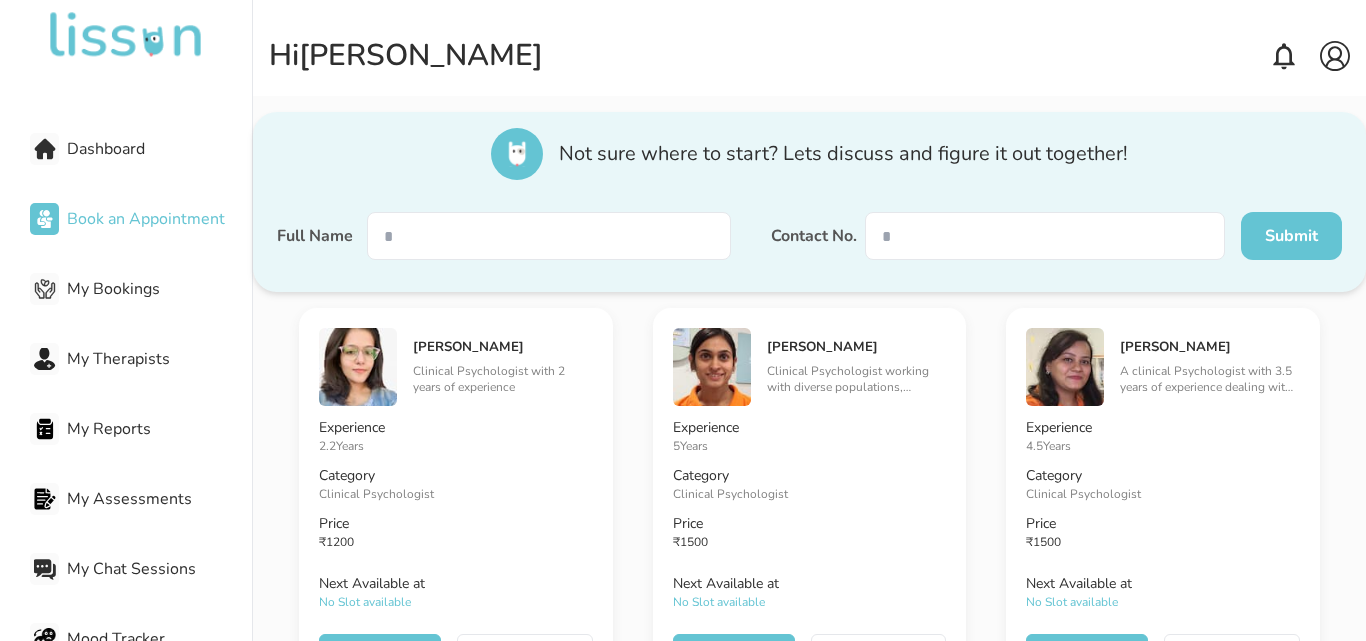 scroll, scrollTop: 2303, scrollLeft: 0, axis: vertical 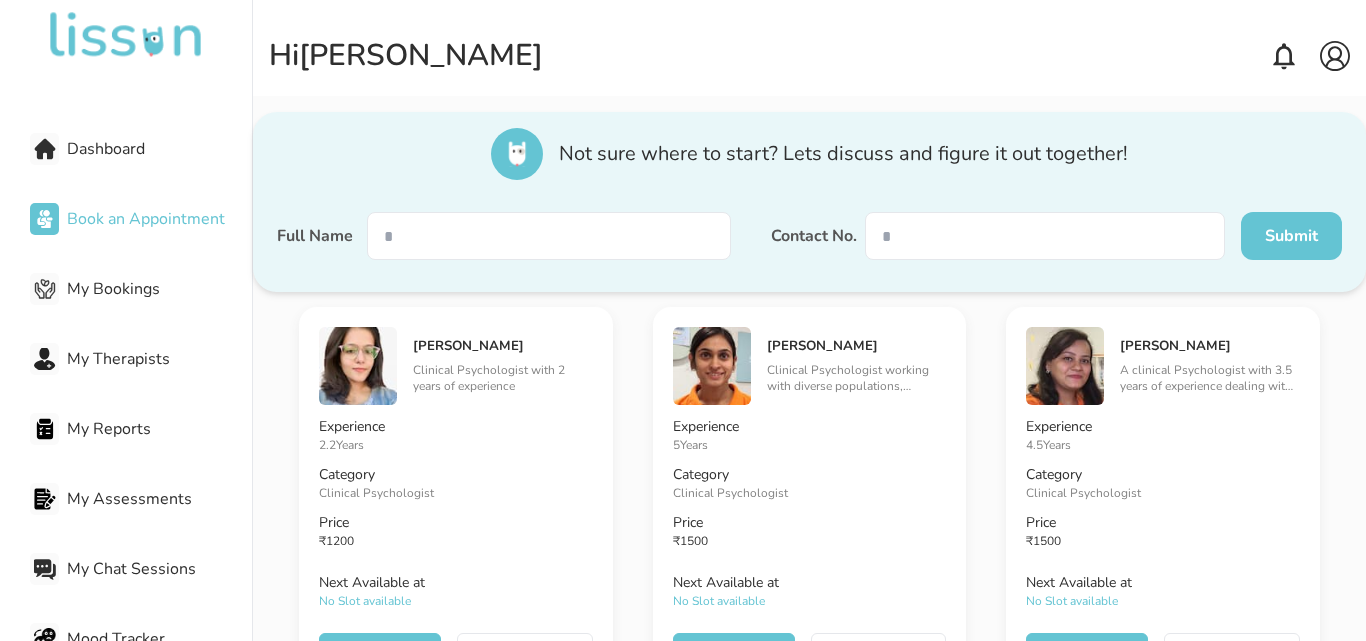 click on "Dashboard" at bounding box center (159, 149) 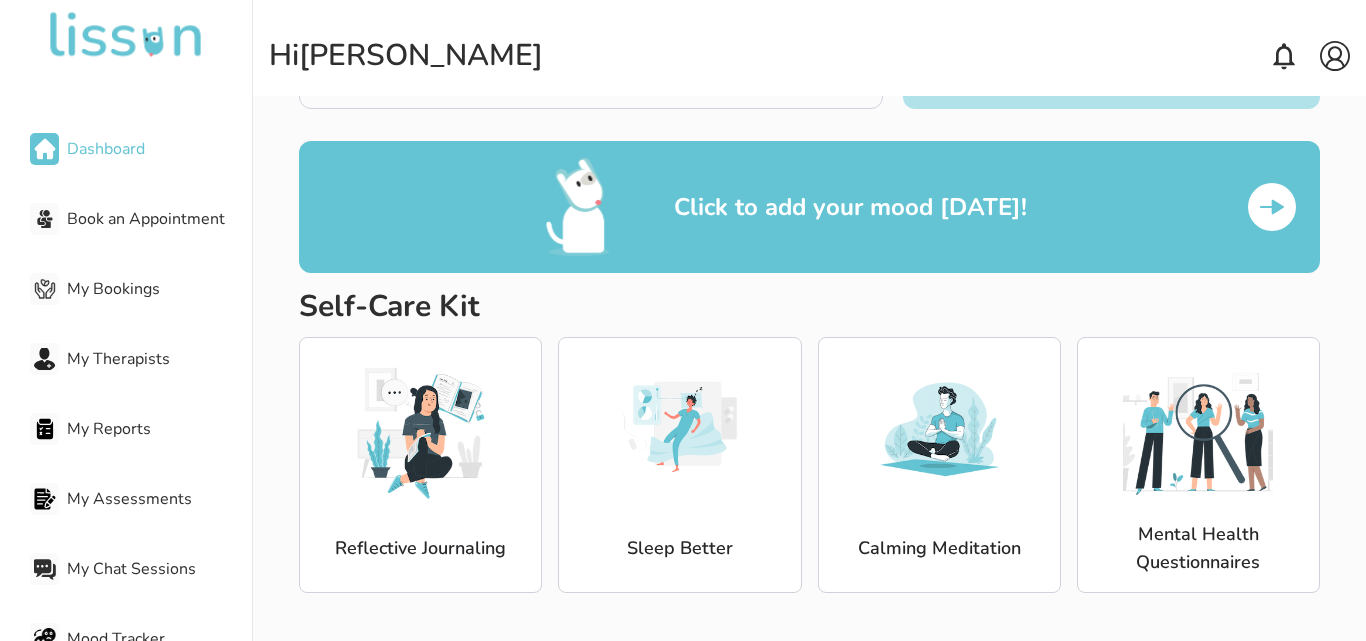 scroll, scrollTop: 273, scrollLeft: 0, axis: vertical 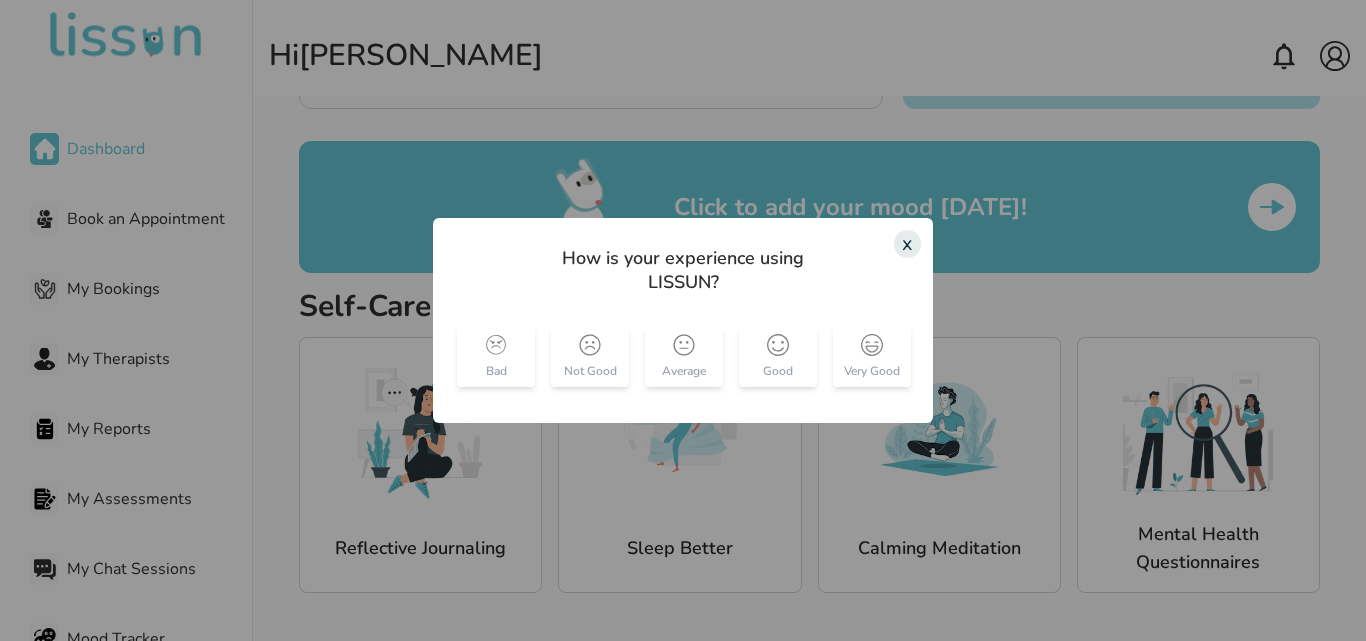 click on "x" at bounding box center [907, 244] 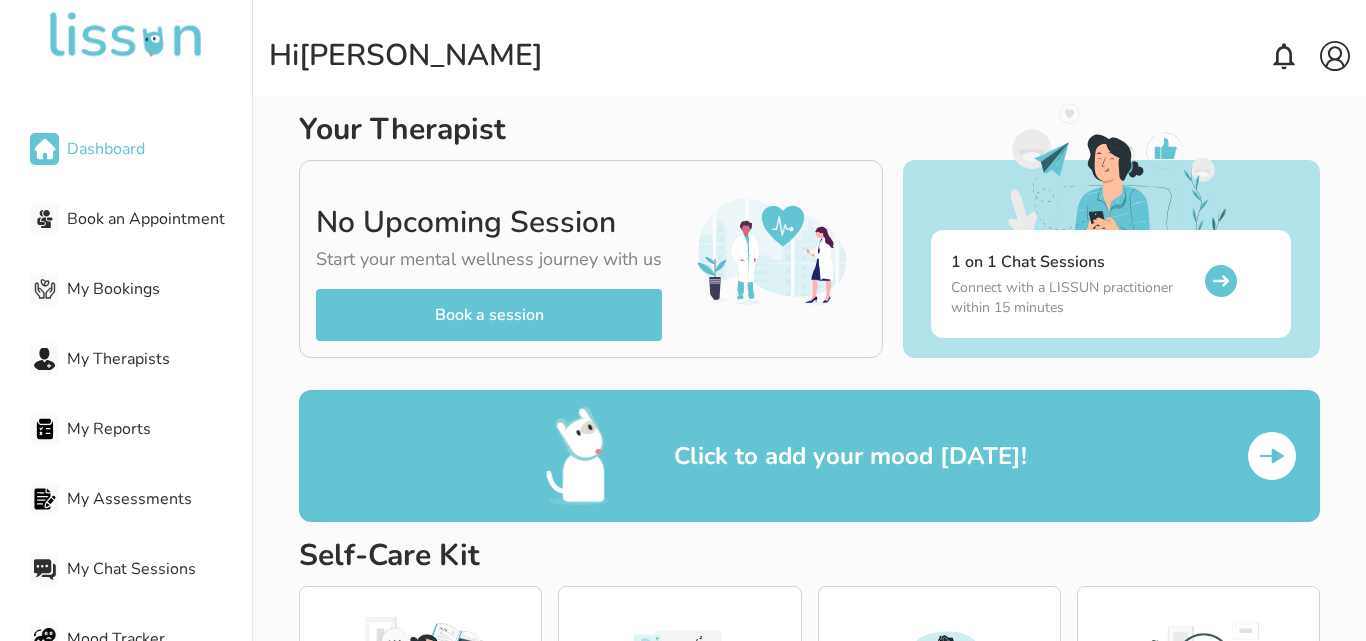 scroll, scrollTop: 273, scrollLeft: 0, axis: vertical 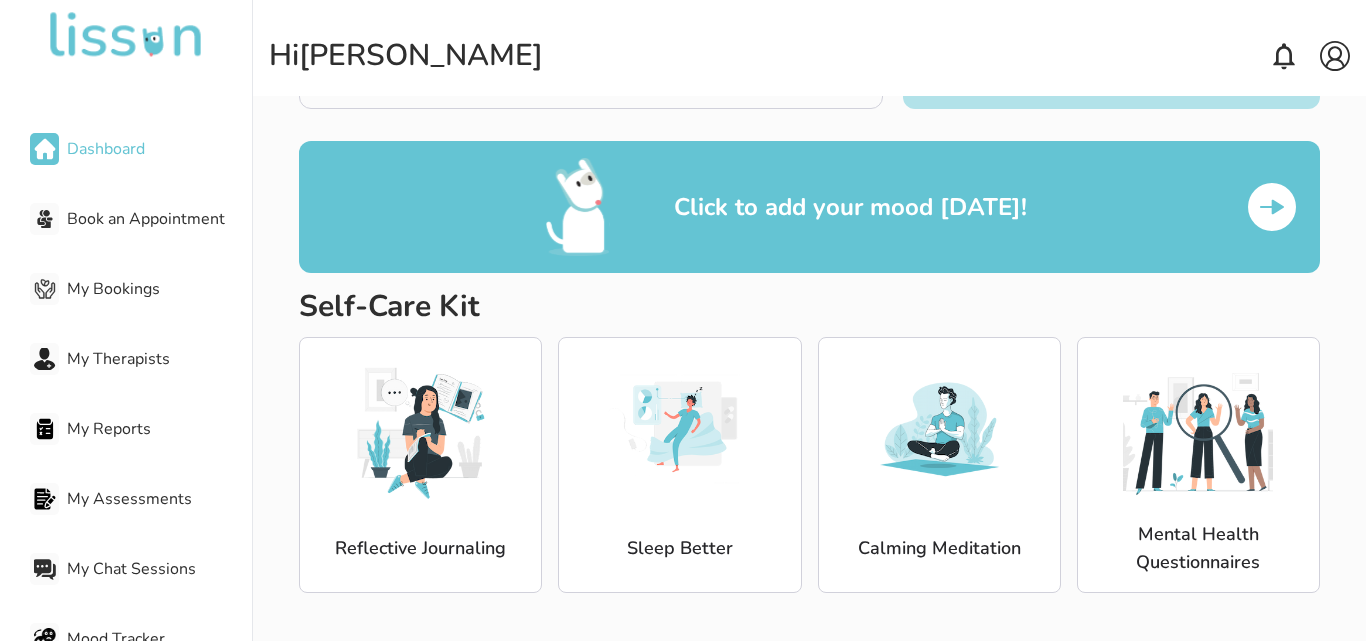 click at bounding box center (680, 429) 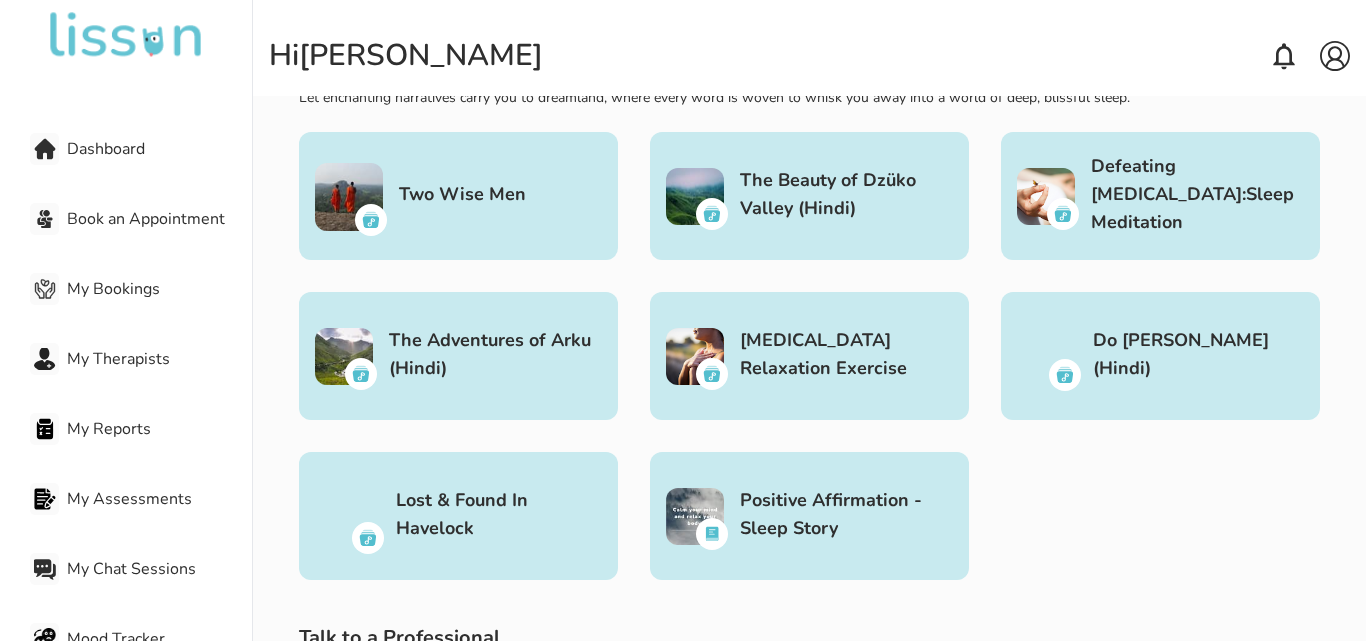 scroll, scrollTop: 3675, scrollLeft: 0, axis: vertical 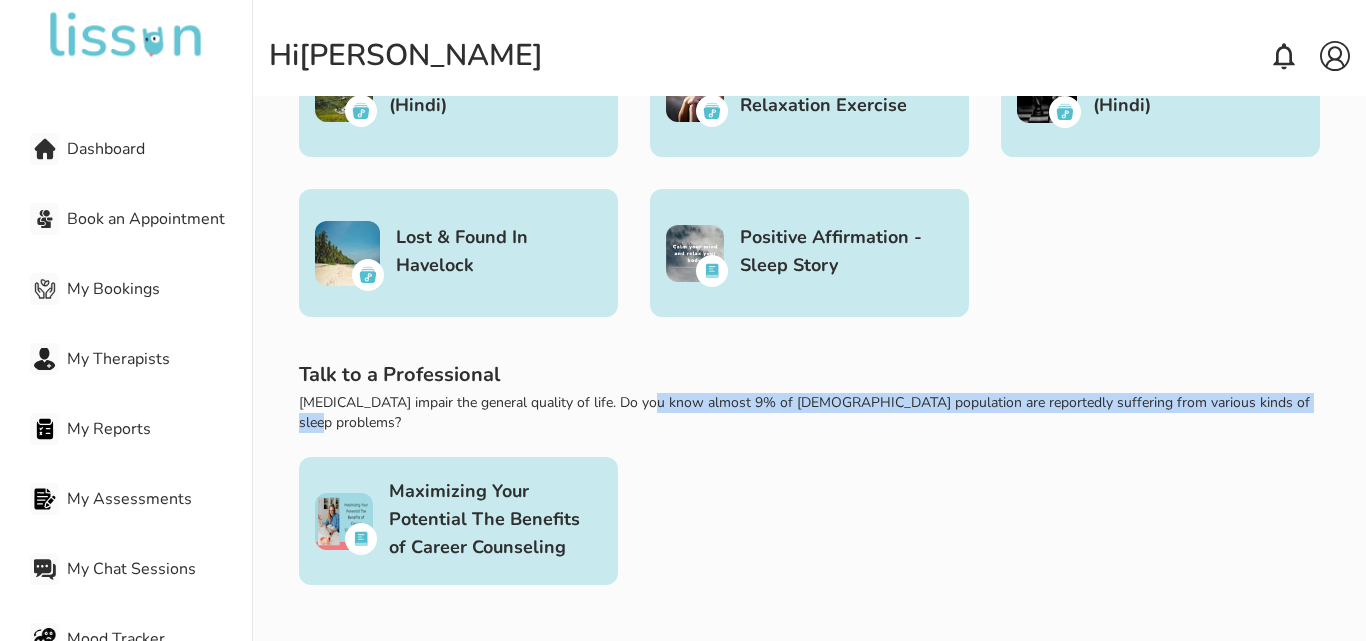 drag, startPoint x: 634, startPoint y: 403, endPoint x: 1317, endPoint y: 409, distance: 683.02637 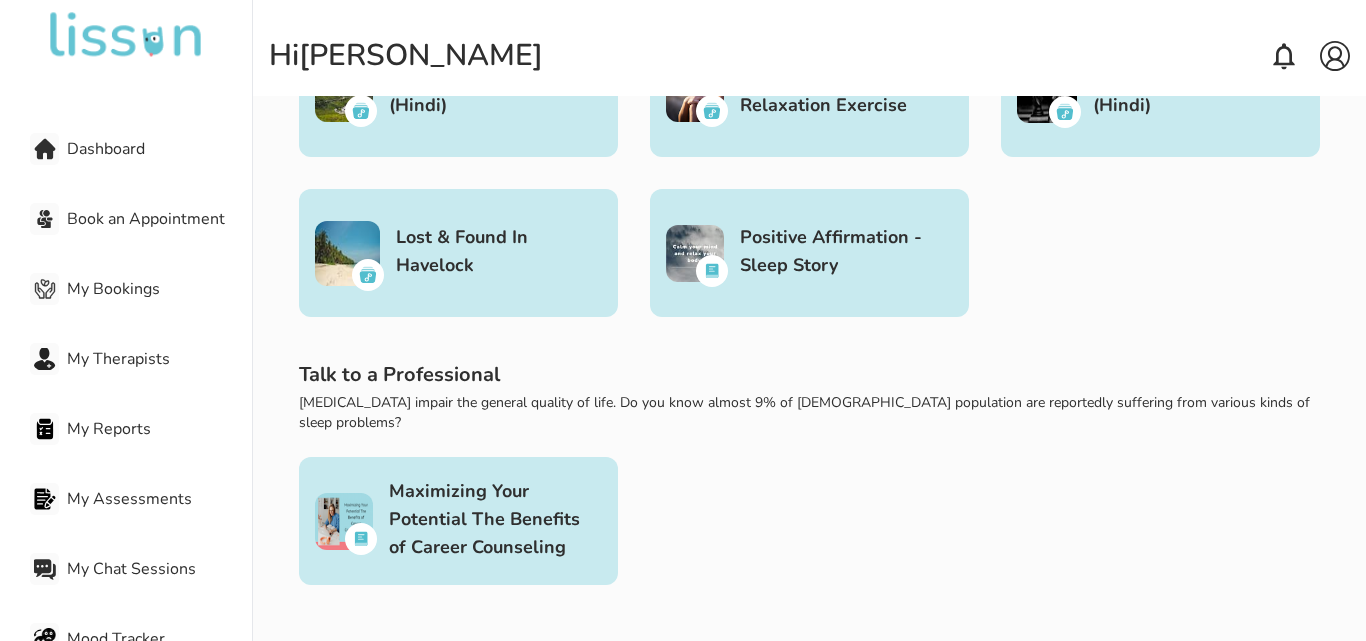 click on "Maximizing Your Potential The Benefits of Career Counseling" at bounding box center (809, 521) 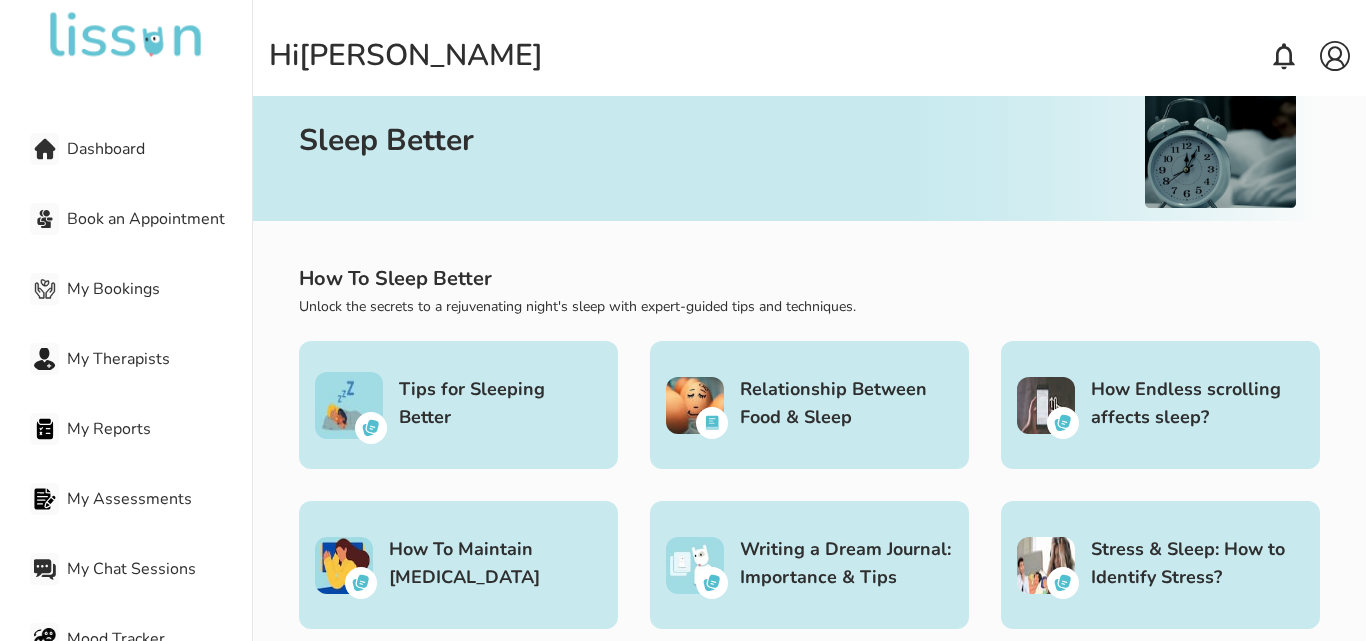 scroll, scrollTop: 0, scrollLeft: 0, axis: both 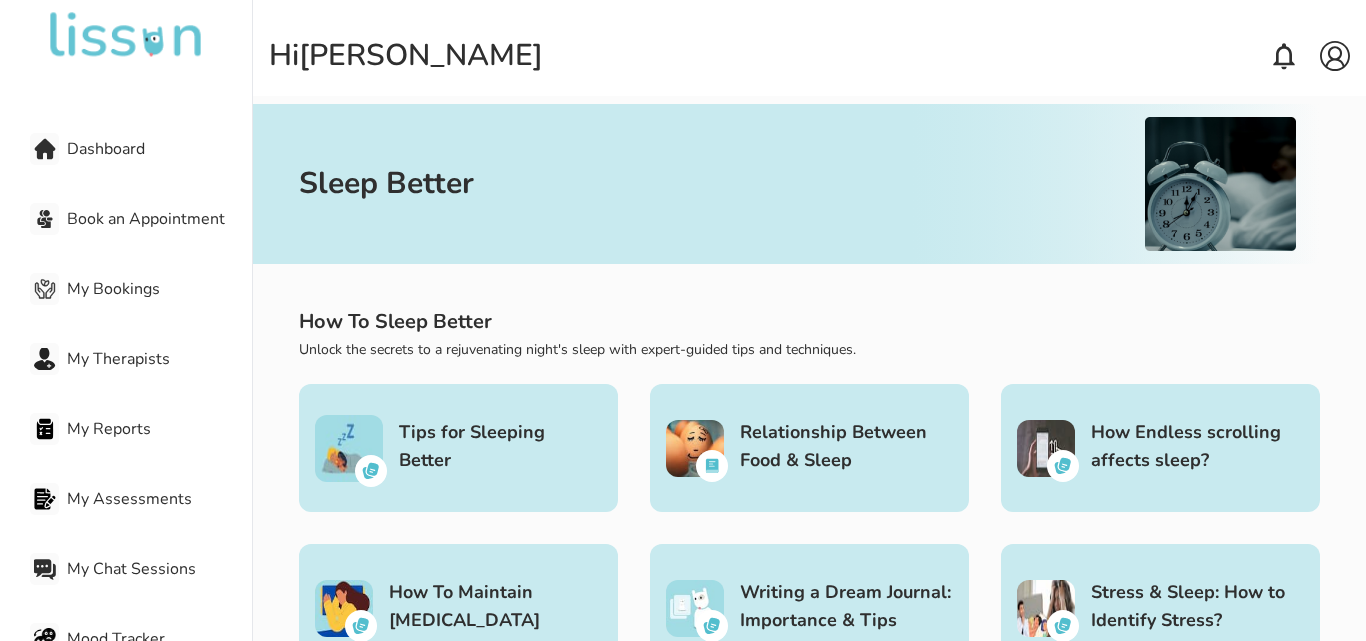 click on "How To Sleep Better Unlock the secrets to a rejuvenating night's sleep with expert-guided tips and techniques. Tips for Sleeping Better Relationship Between Food & Sleep How Endless scrolling affects sleep? How To Maintain [MEDICAL_DATA]  Writing a Dream Journal: Importance & Tips Stress & Sleep: How to Identify Stress? Sleep and stress: Relationship and hormonal impact How Substance Abuse Affects Your Sleep Cycle? What is the Ideal Sleep Duration for Different Age Groups? Checklist Before Sleeping: 5 Must Do Things Learn How Nutrition Impacts Sleep Quality. Learn How Nutrition Impacts Sleep Quality. Tips for Sleeping Better Relationship Between Food & Sleep How Endless scrolling affects sleep? How To Maintain [MEDICAL_DATA]  Writing a Dream Journal: Importance & Tips Stress & Sleep: How to Identify Stress? Sleep and stress: Relationship and hormonal impact How Substance Abuse Affects Your Sleep Cycle? What is the Ideal Sleep Duration for Different Age Groups? Checklist Before Sleeping: 5 Must Do Things" at bounding box center (809, 658) 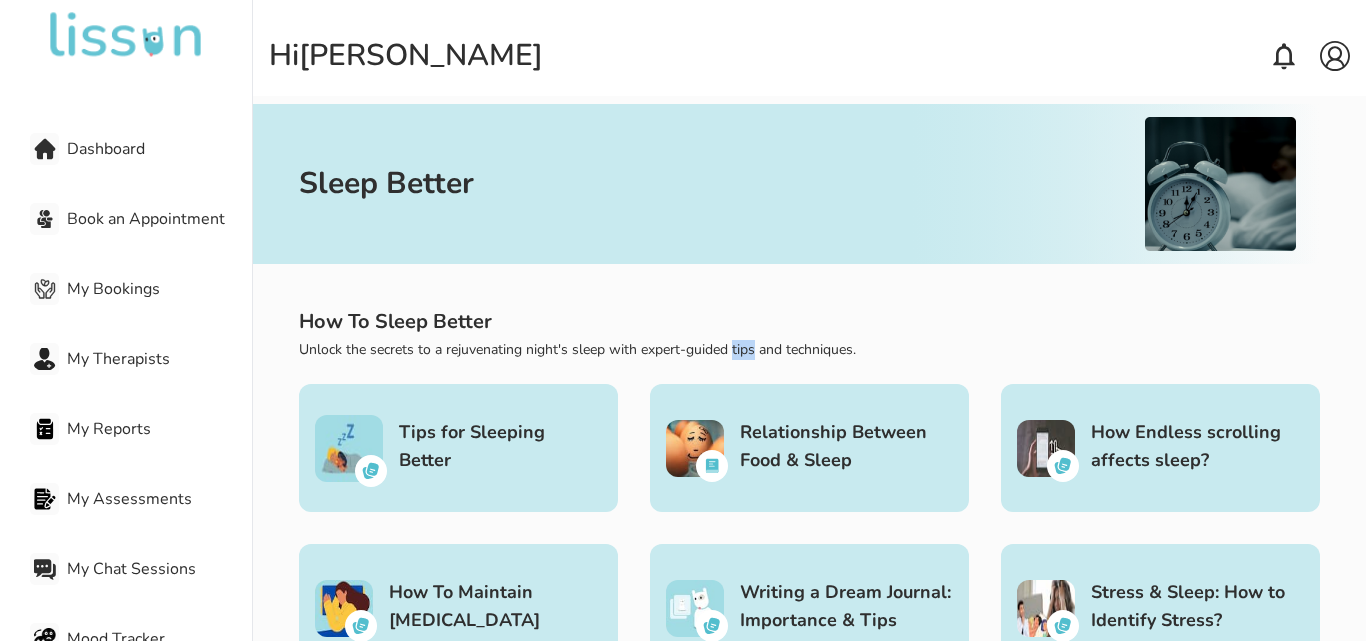 click on "Unlock the secrets to a rejuvenating night's sleep with expert-guided tips and techniques." at bounding box center [809, 350] 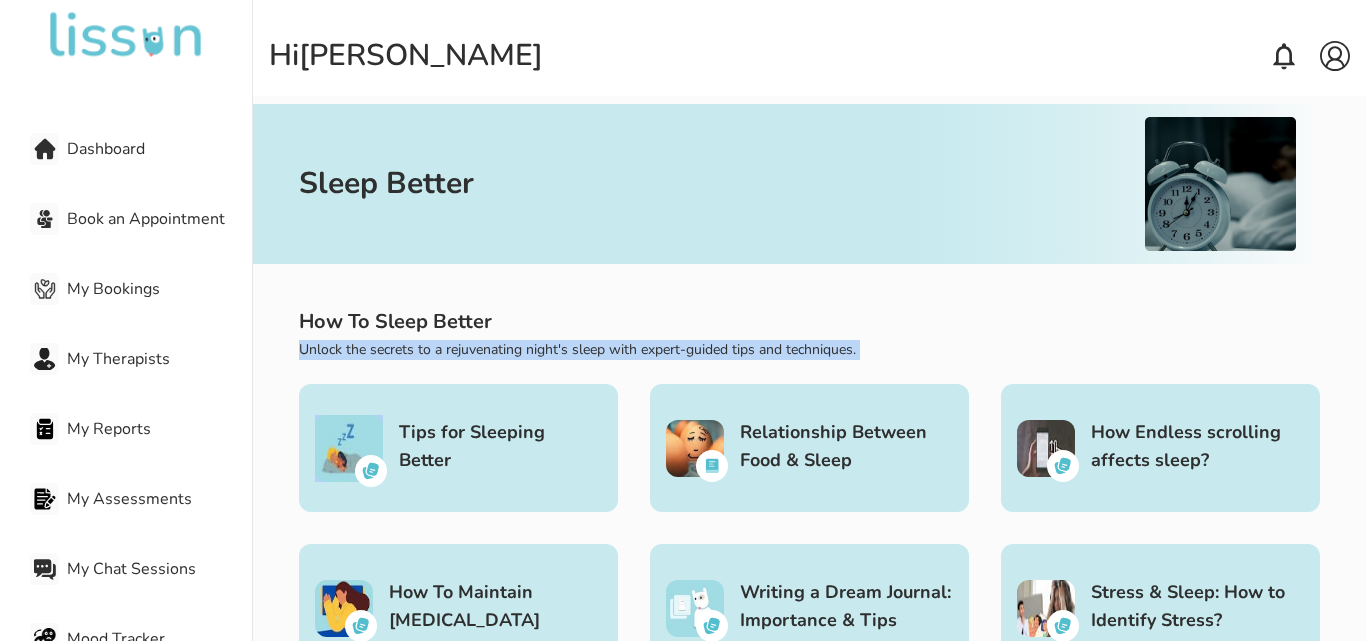 click on "Unlock the secrets to a rejuvenating night's sleep with expert-guided tips and techniques." at bounding box center (809, 350) 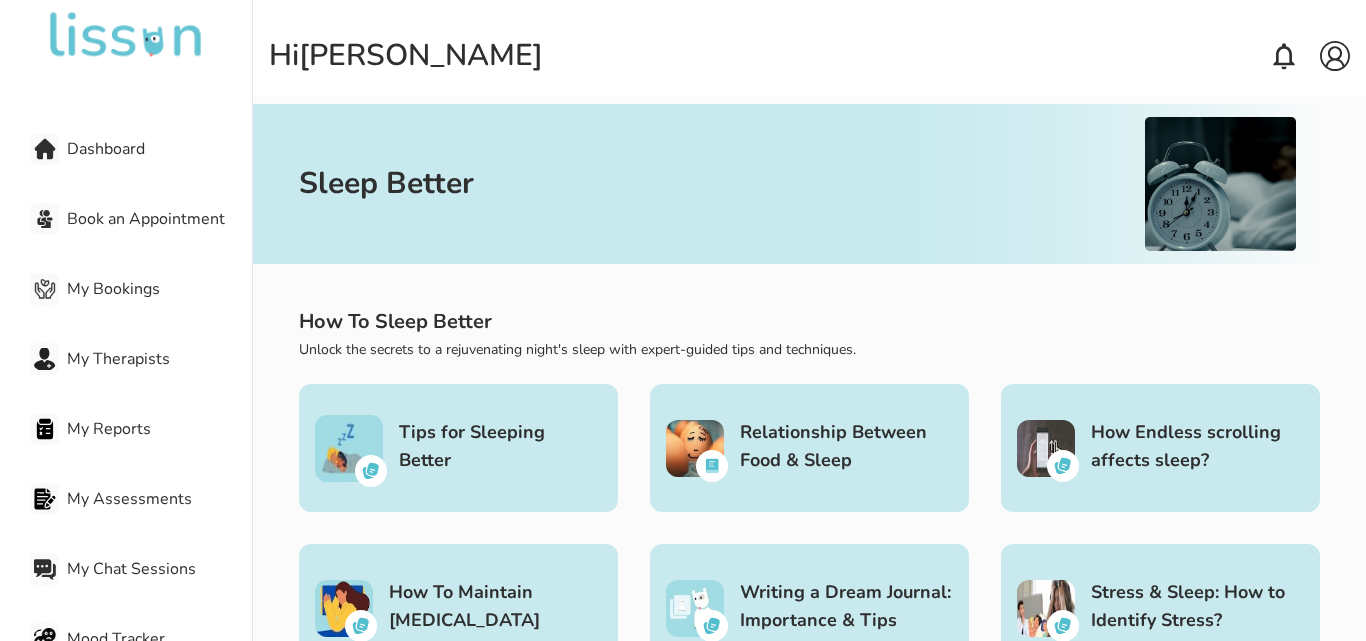 click on "Sleep Better How To Sleep Better Unlock the secrets to a rejuvenating night's sleep with expert-guided tips and techniques. Tips for Sleeping Better Relationship Between Food & Sleep How Endless scrolling affects sleep? How To Maintain [MEDICAL_DATA]  Writing a Dream Journal: Importance & Tips Stress & Sleep: How to Identify Stress? Sleep and stress: Relationship and hormonal impact How Substance Abuse Affects Your Sleep Cycle? What is the Ideal Sleep Duration for Different Age Groups? Checklist Before Sleeping: 5 Must Do Things Learn How Nutrition Impacts Sleep Quality. Learn How Nutrition Impacts Sleep Quality. Tips for Sleeping Better Relationship Between Food & Sleep How Endless scrolling affects sleep? How To Maintain [MEDICAL_DATA]  Writing a Dream Journal: Importance & Tips Stress & Sleep: How to Identify Stress? Sleep and stress: Relationship and hormonal impact How Substance Abuse Affects Your Sleep Cycle? What is the Ideal Sleep Duration for Different Age Groups? Tips for Sleeping Better Soft Waves" at bounding box center (809, 2236) 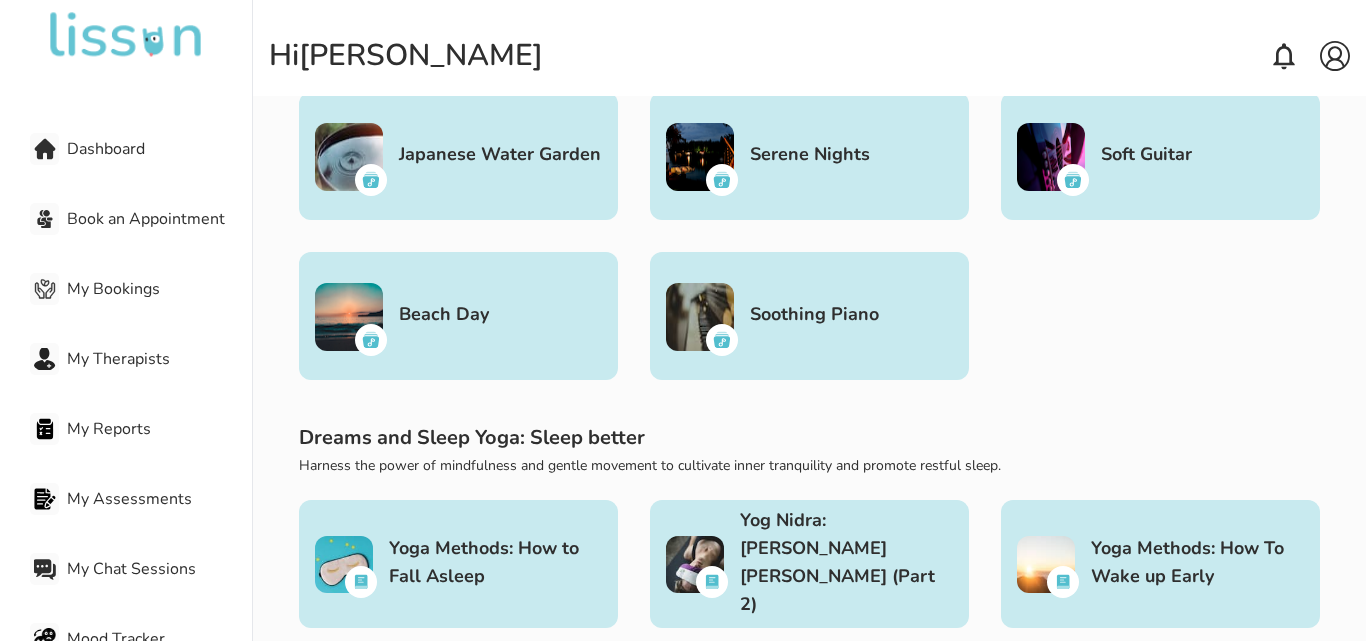 scroll, scrollTop: 2394, scrollLeft: 0, axis: vertical 